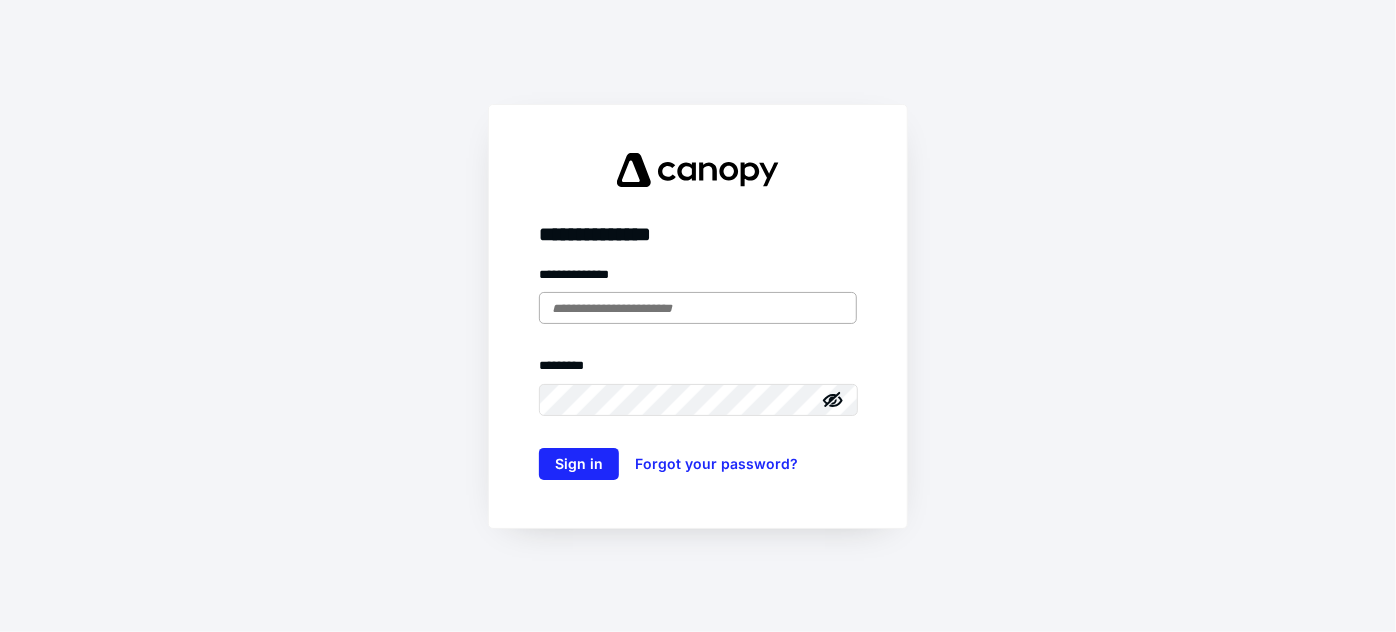 scroll, scrollTop: 0, scrollLeft: 0, axis: both 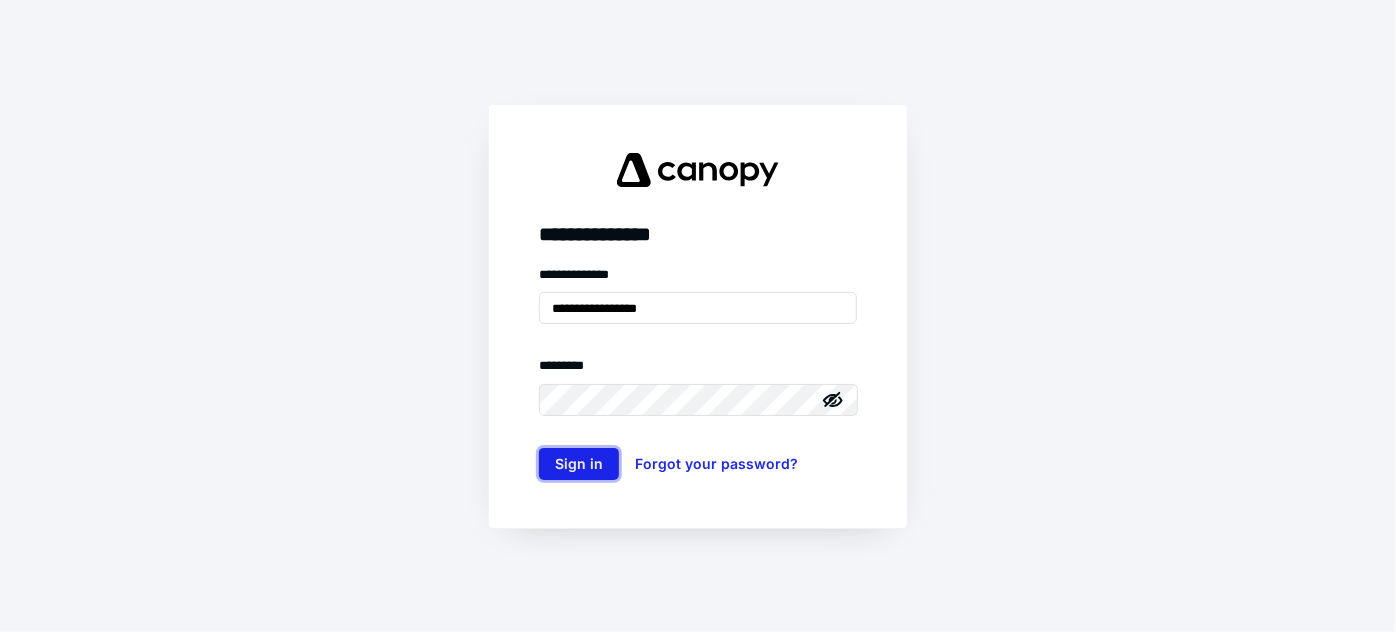 click on "Sign in" at bounding box center [579, 464] 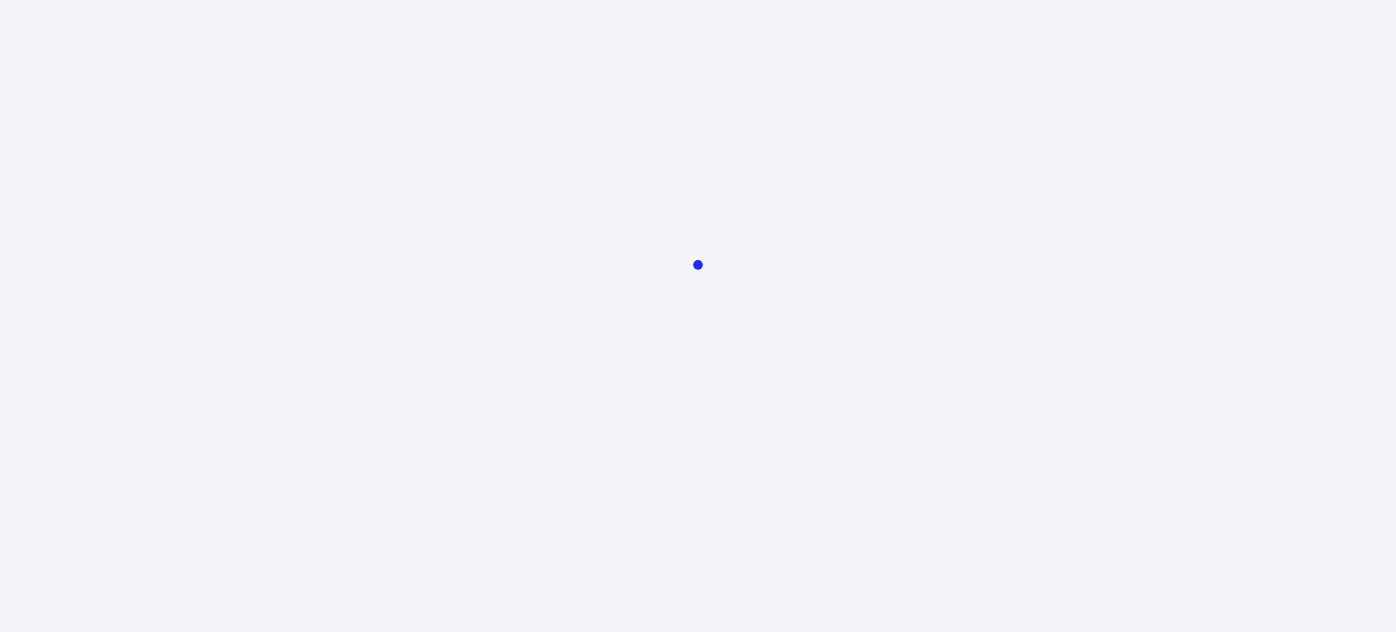 scroll, scrollTop: 0, scrollLeft: 0, axis: both 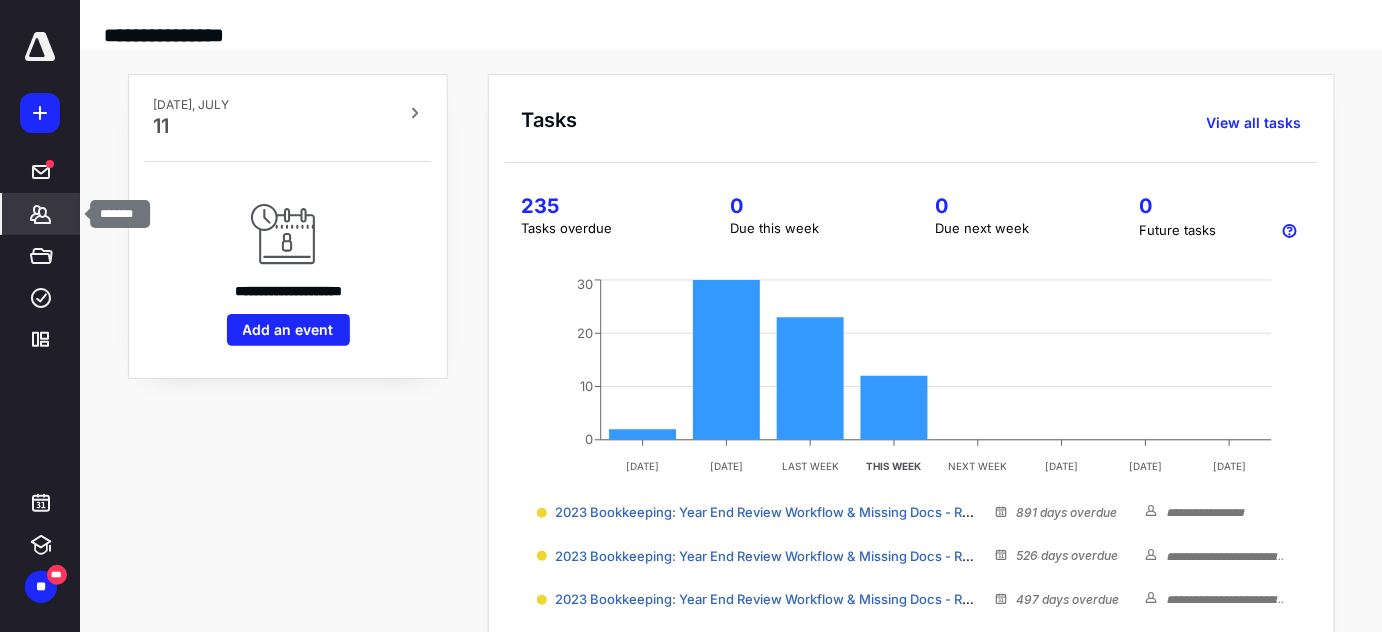 click 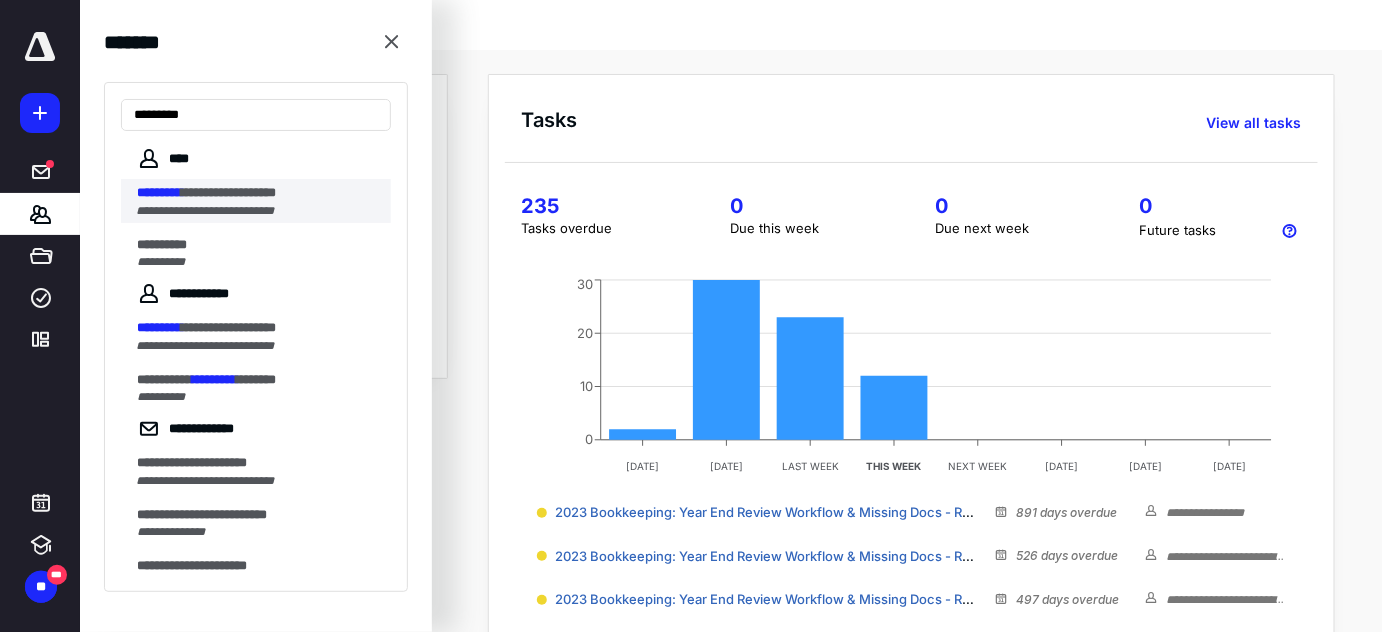 type on "*********" 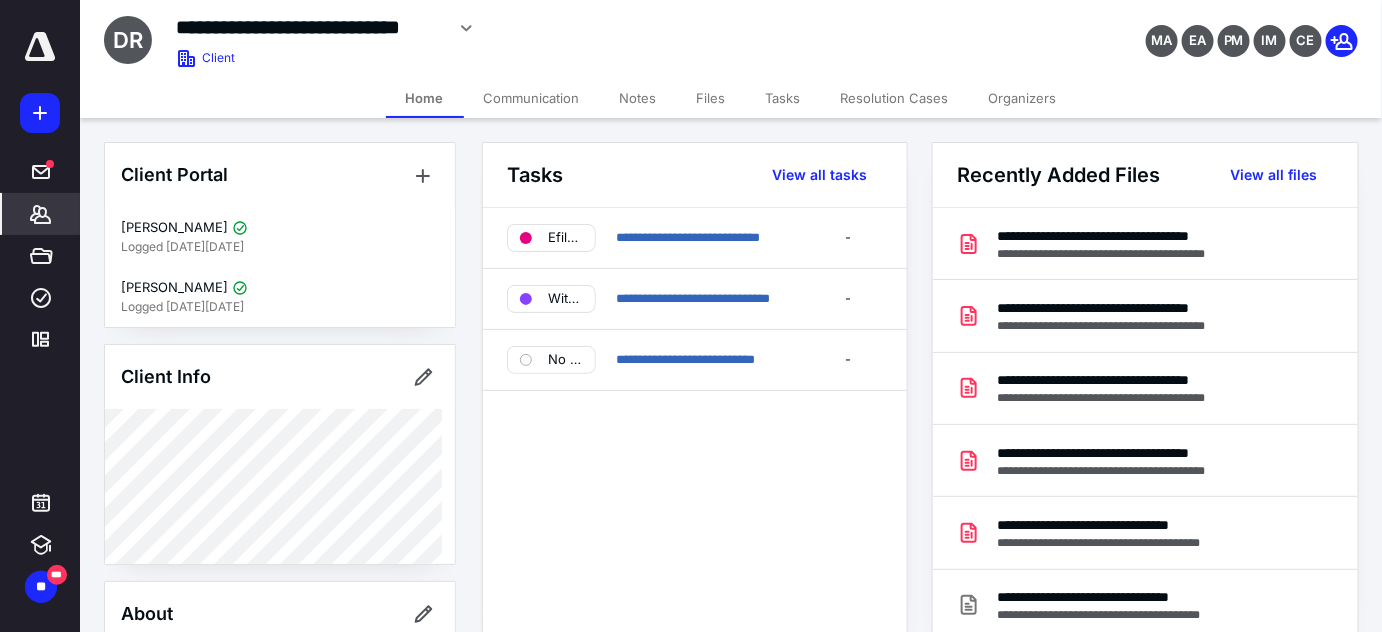 click on "Communication" at bounding box center (532, 98) 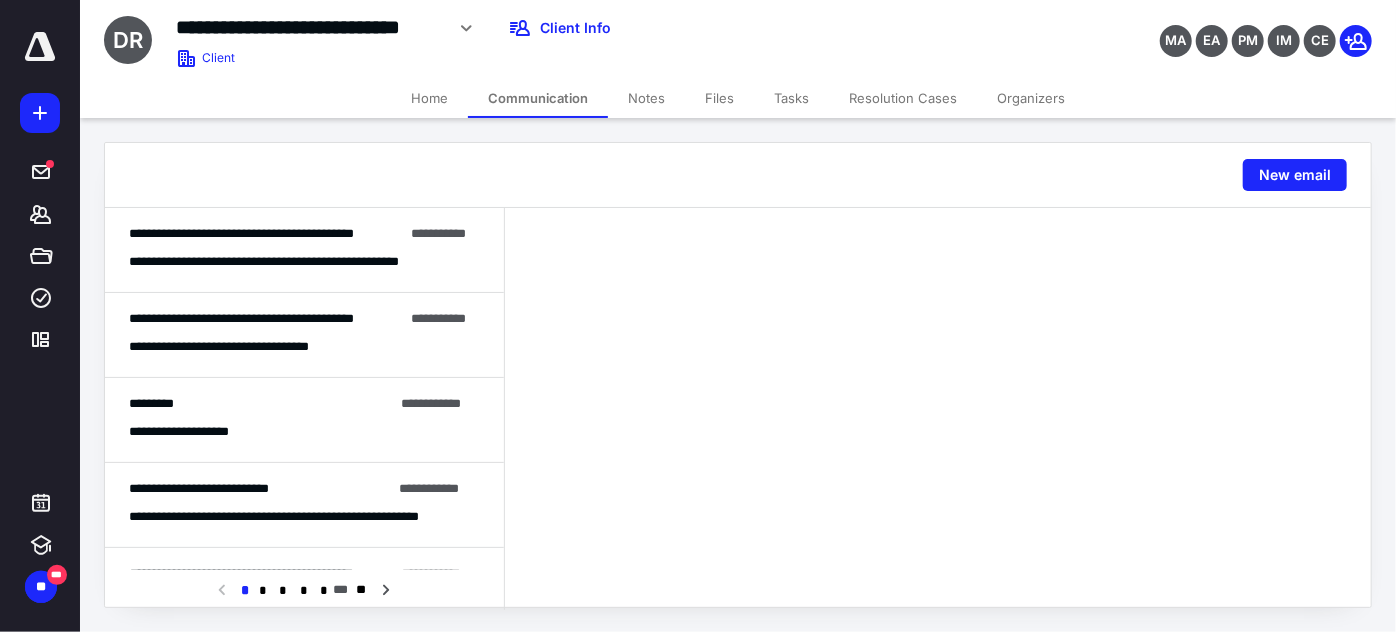 click on "**********" at bounding box center (290, 262) 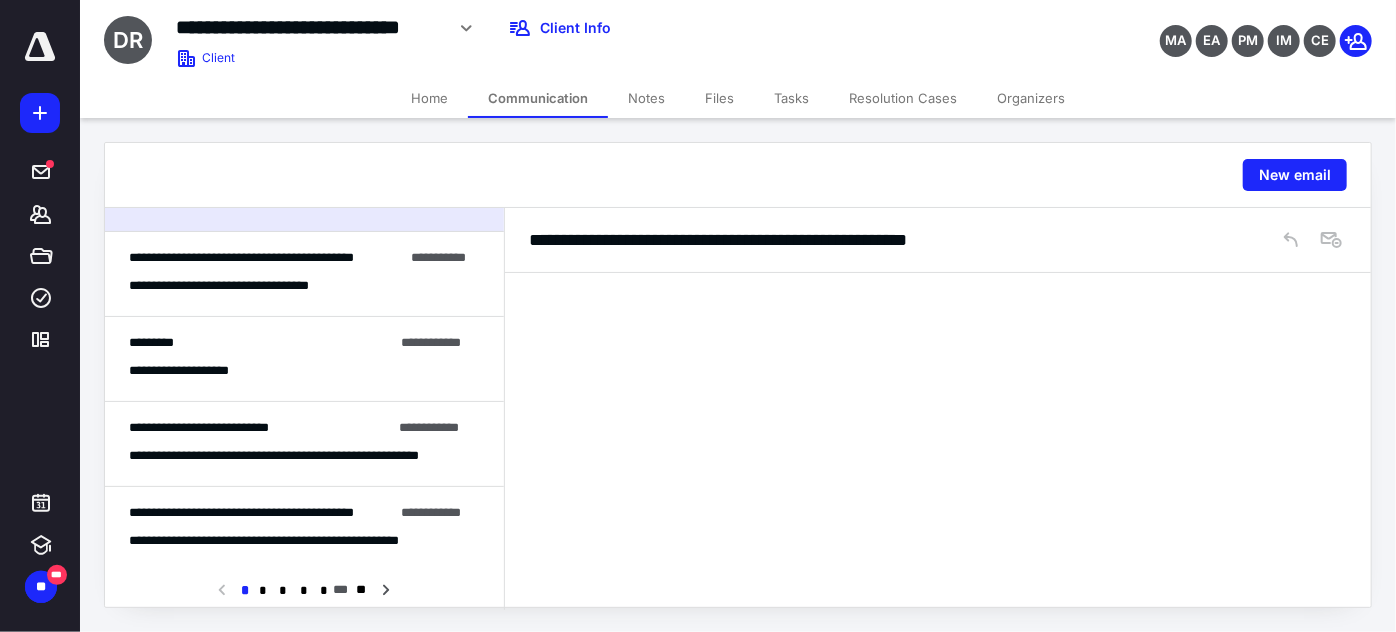 scroll, scrollTop: 90, scrollLeft: 0, axis: vertical 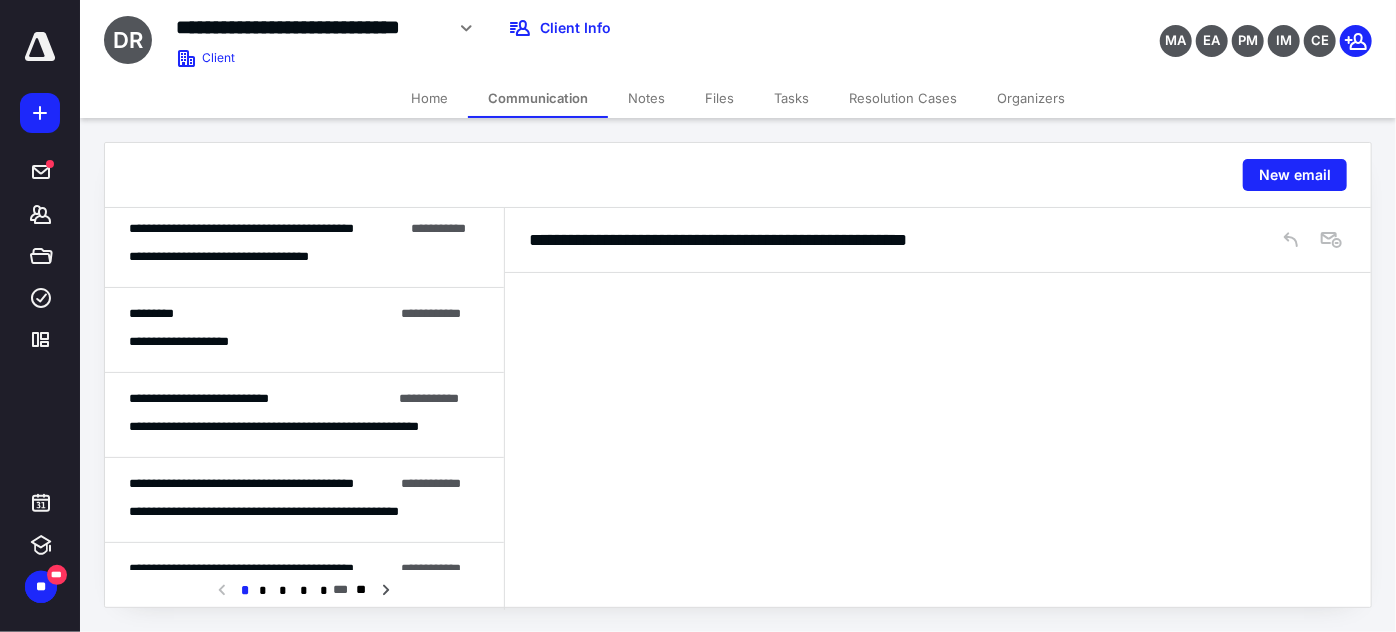 click on "**********" at bounding box center (304, 342) 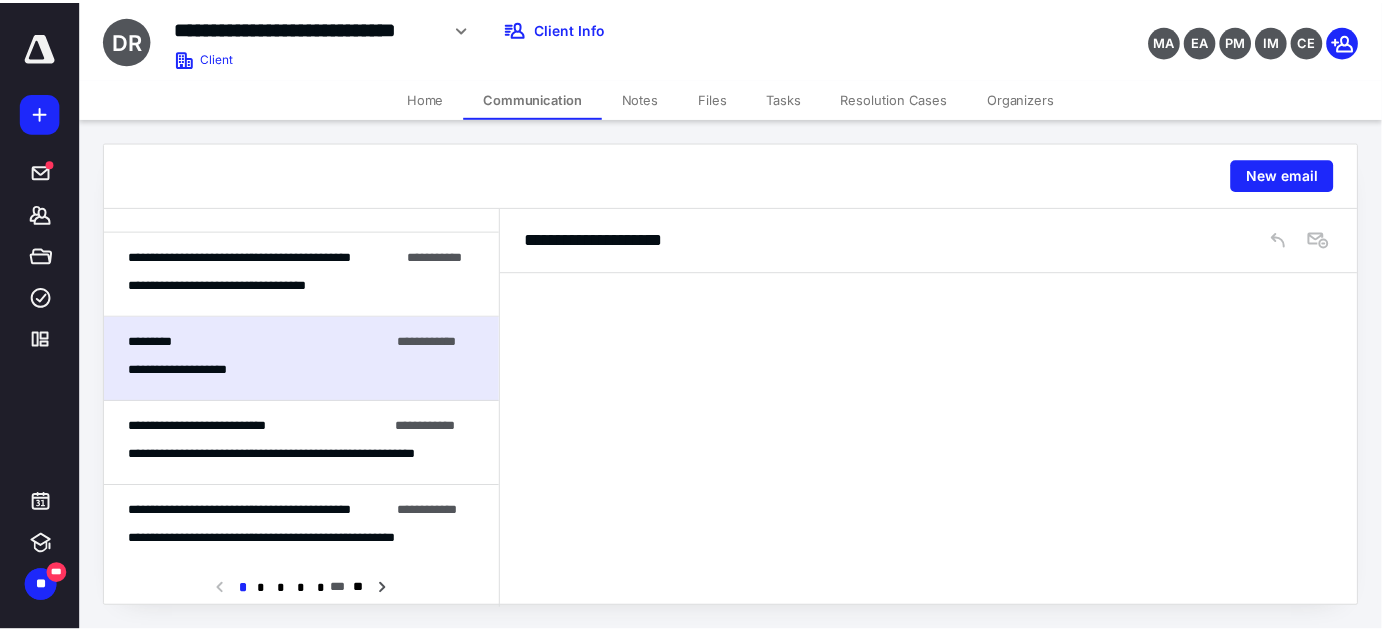 scroll, scrollTop: 0, scrollLeft: 0, axis: both 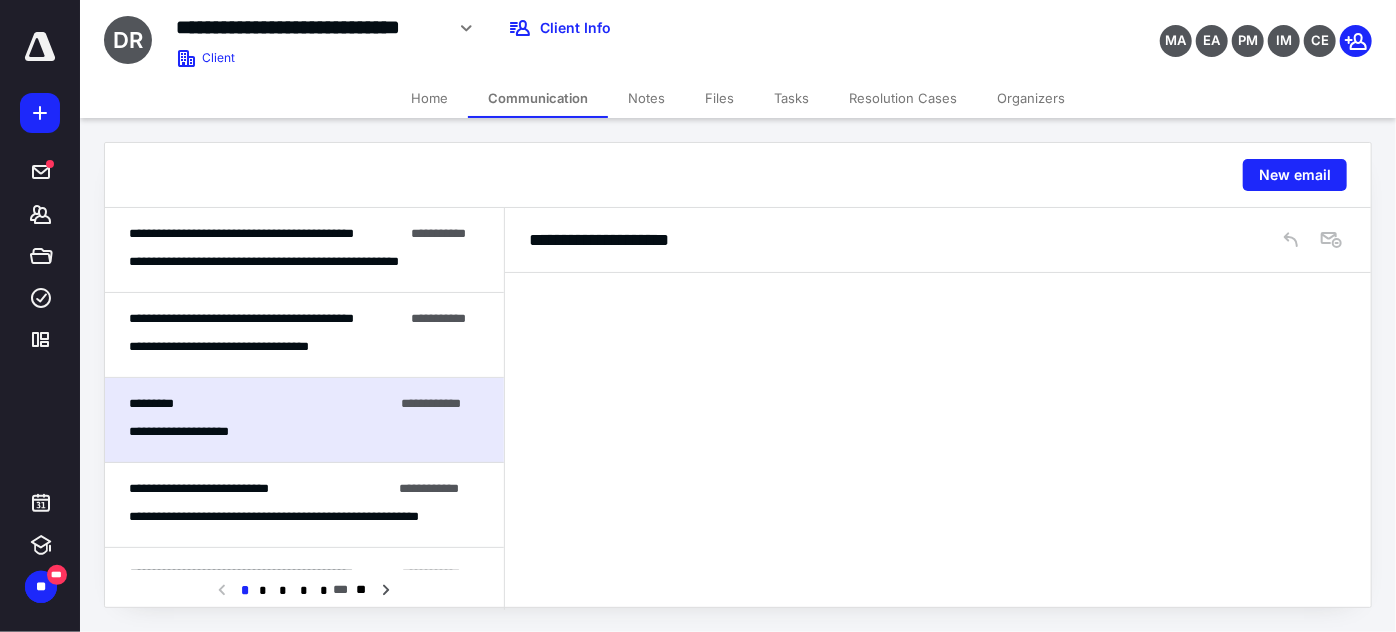 click on "Home" at bounding box center [429, 98] 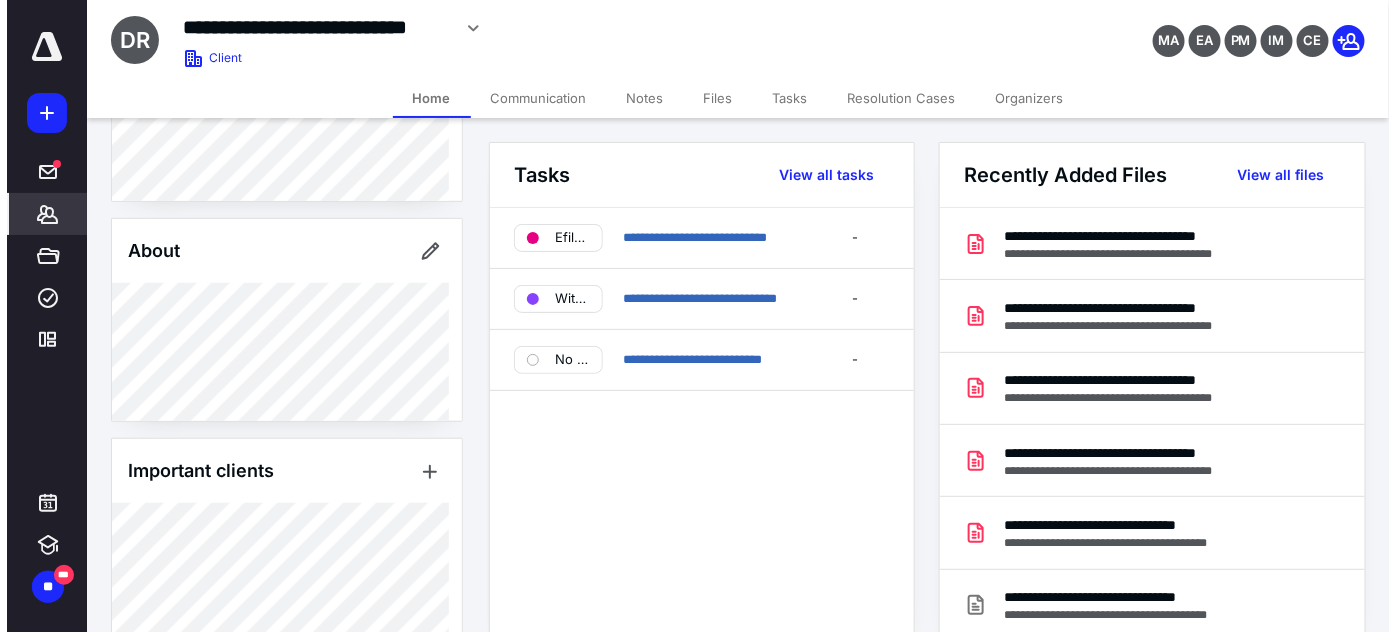 scroll, scrollTop: 549, scrollLeft: 0, axis: vertical 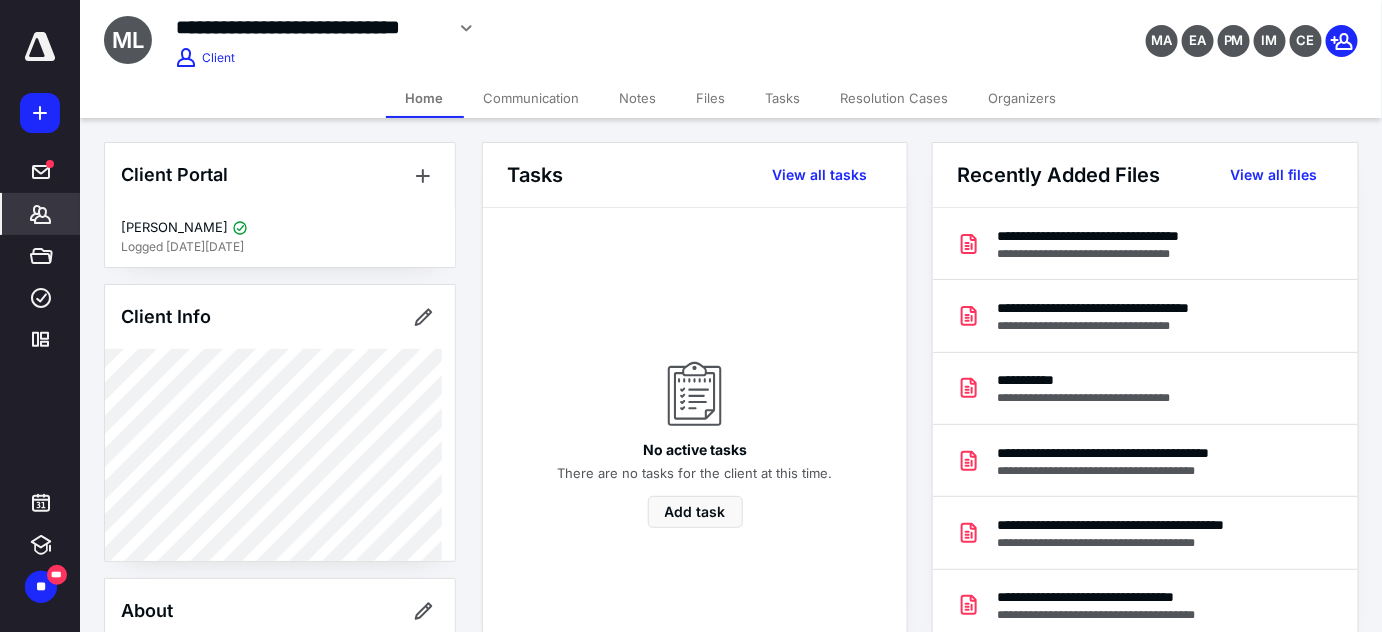 click on "Communication" at bounding box center (532, 98) 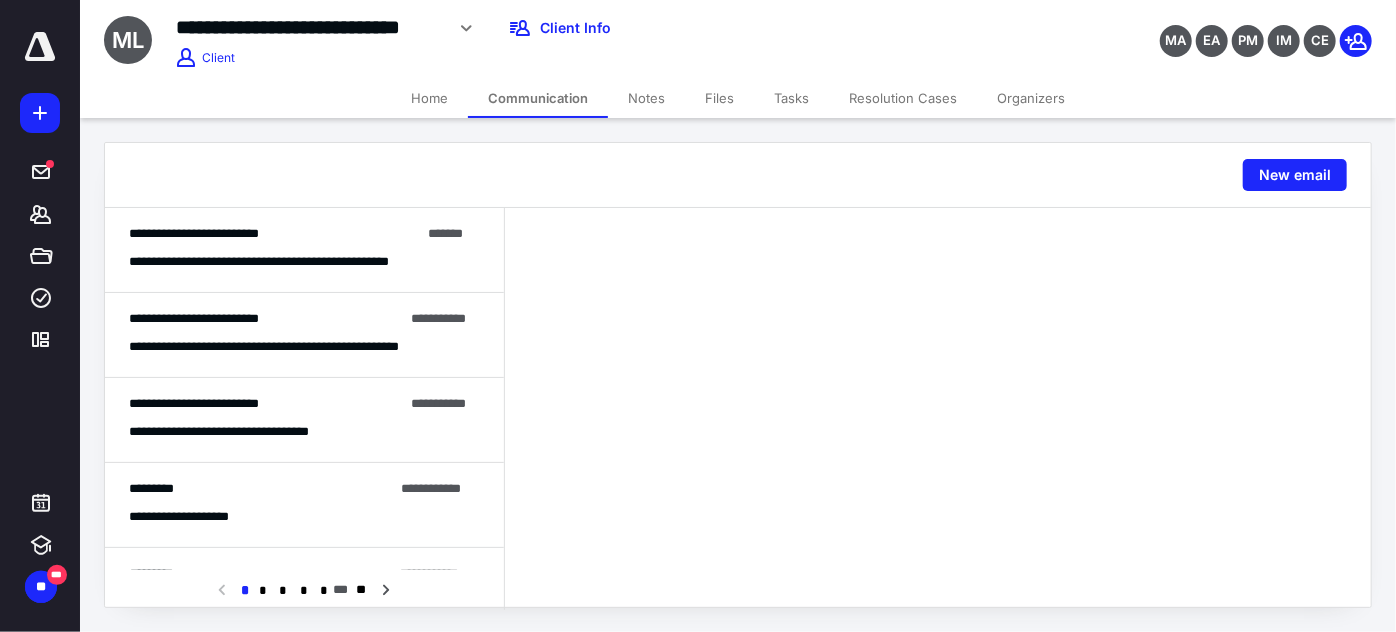 click on "**********" at bounding box center [304, 505] 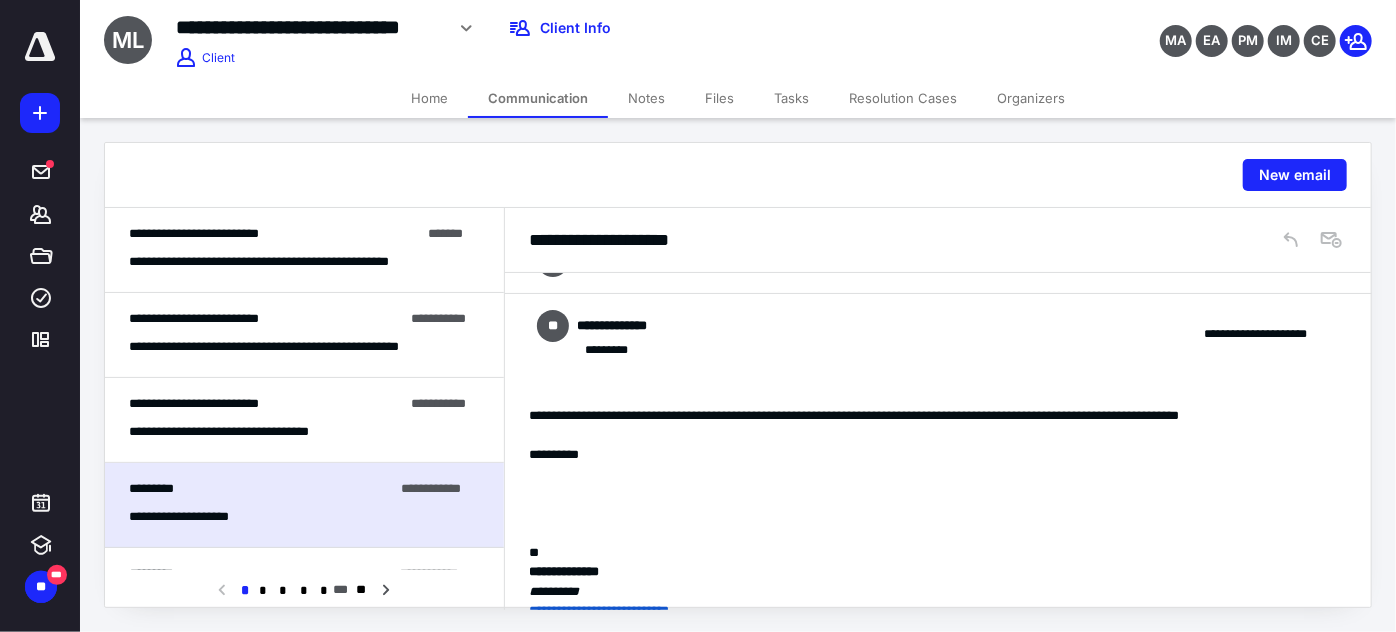 scroll, scrollTop: 0, scrollLeft: 0, axis: both 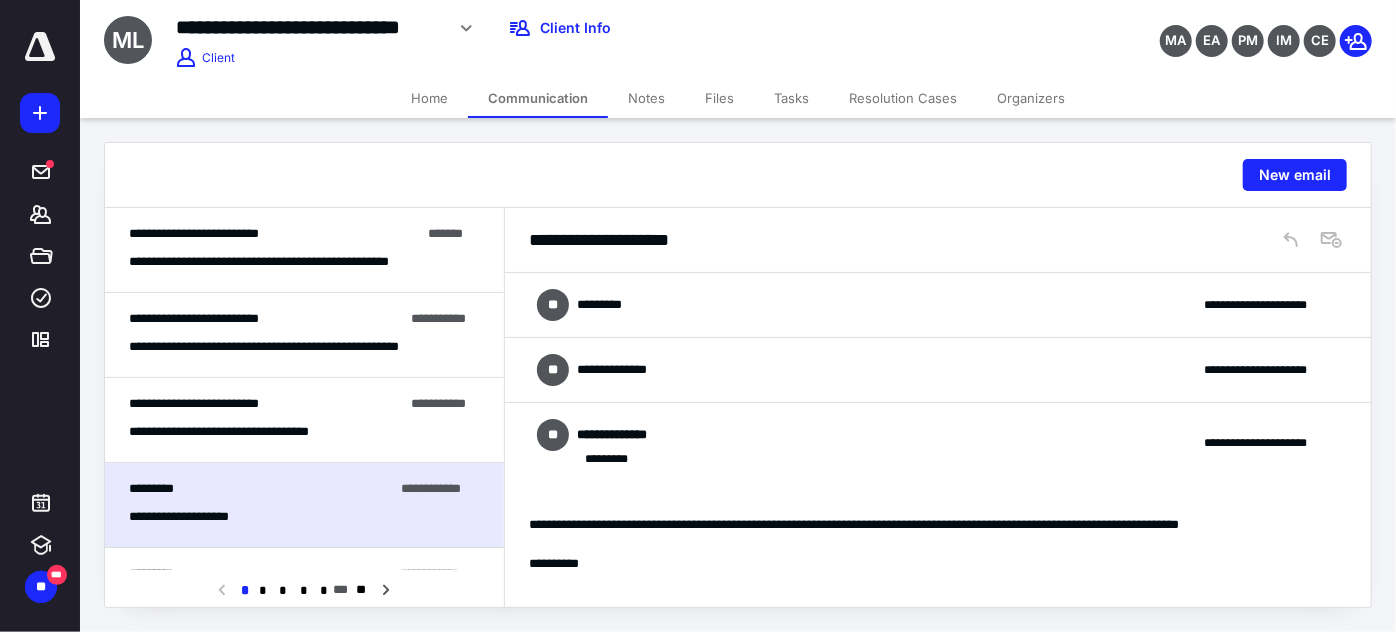 click on "**********" at bounding box center [938, 305] 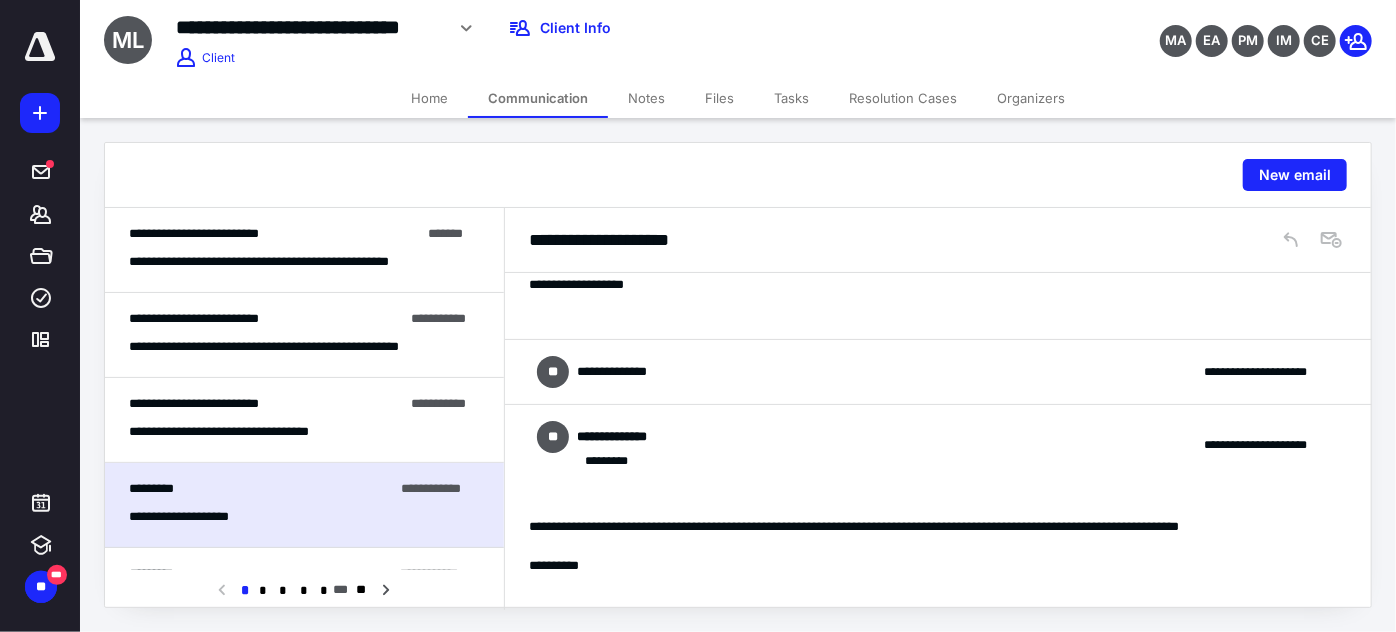 scroll, scrollTop: 363, scrollLeft: 0, axis: vertical 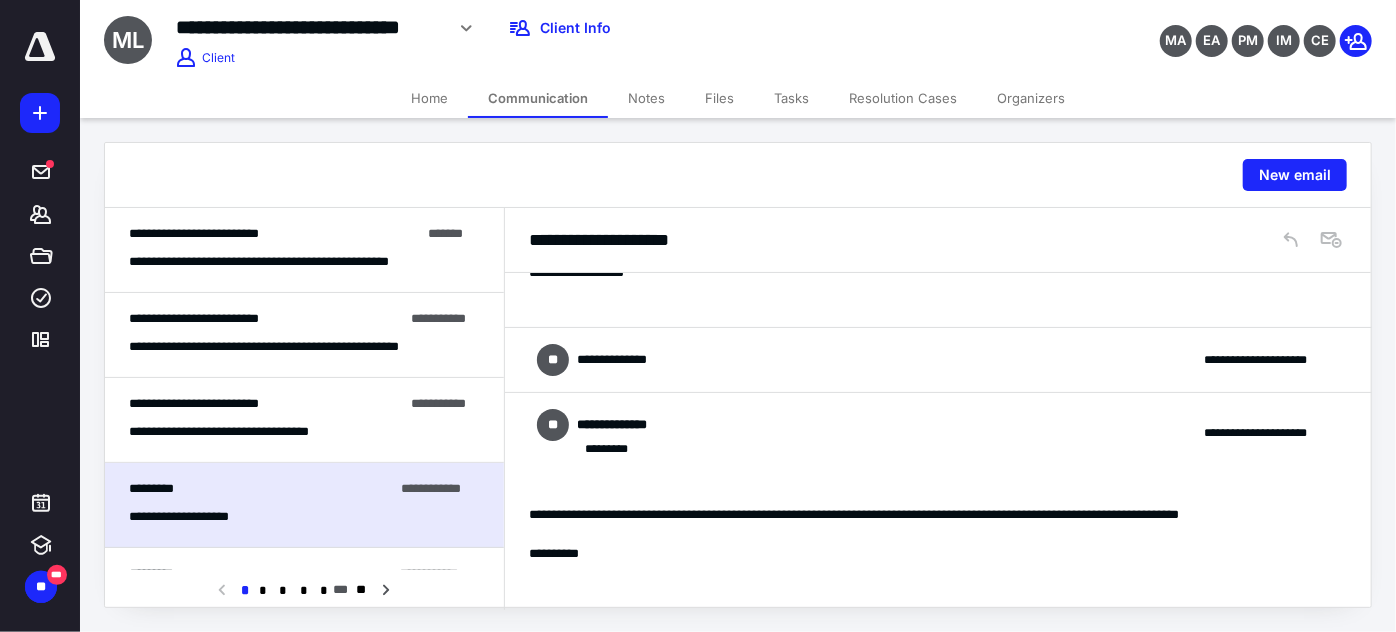 click on "Home" at bounding box center (429, 98) 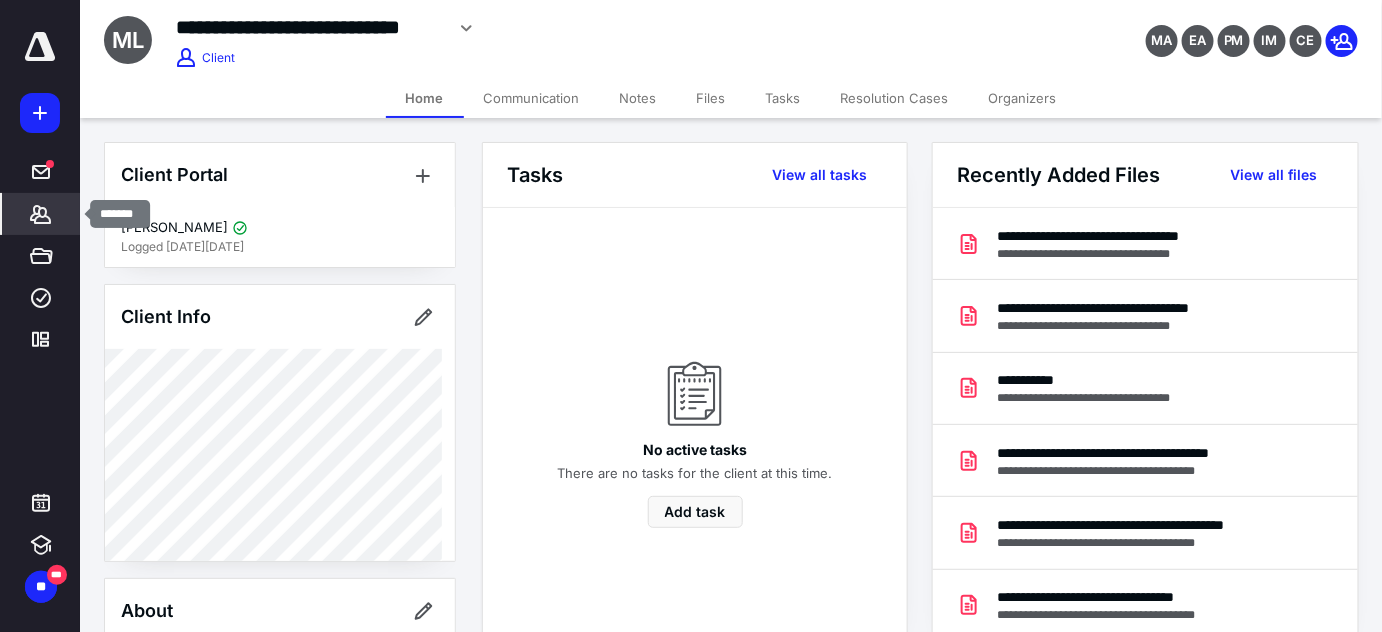 click 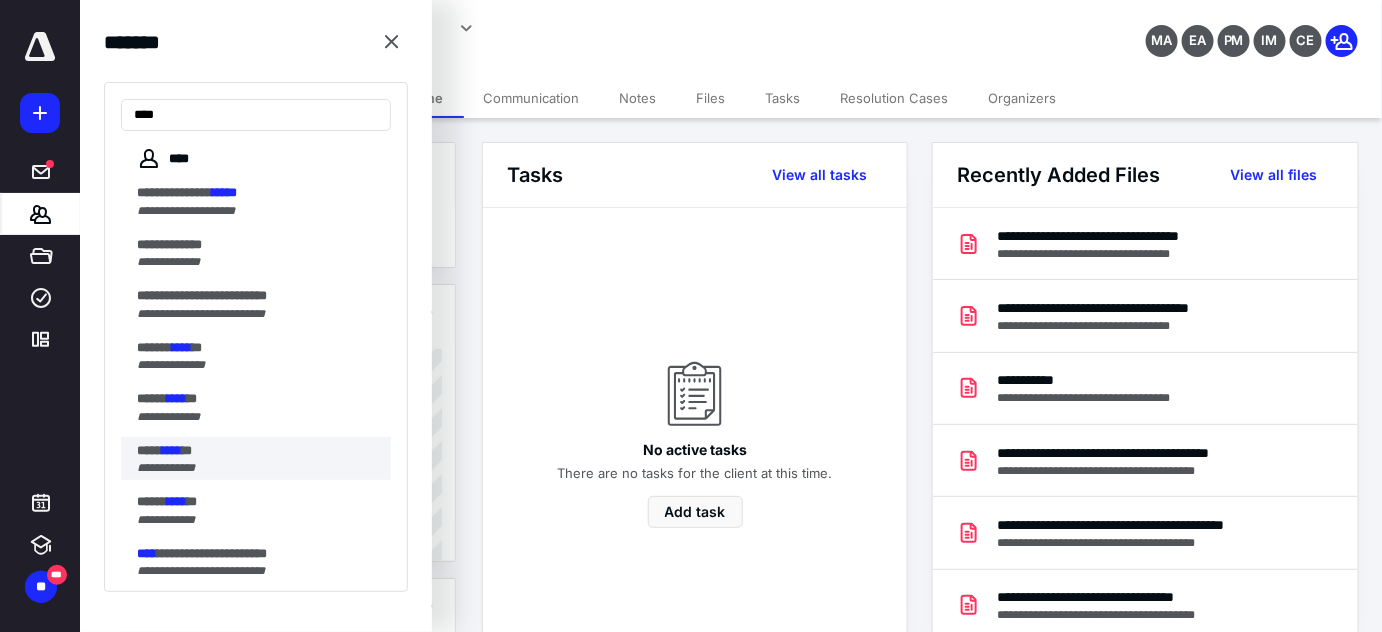 type on "****" 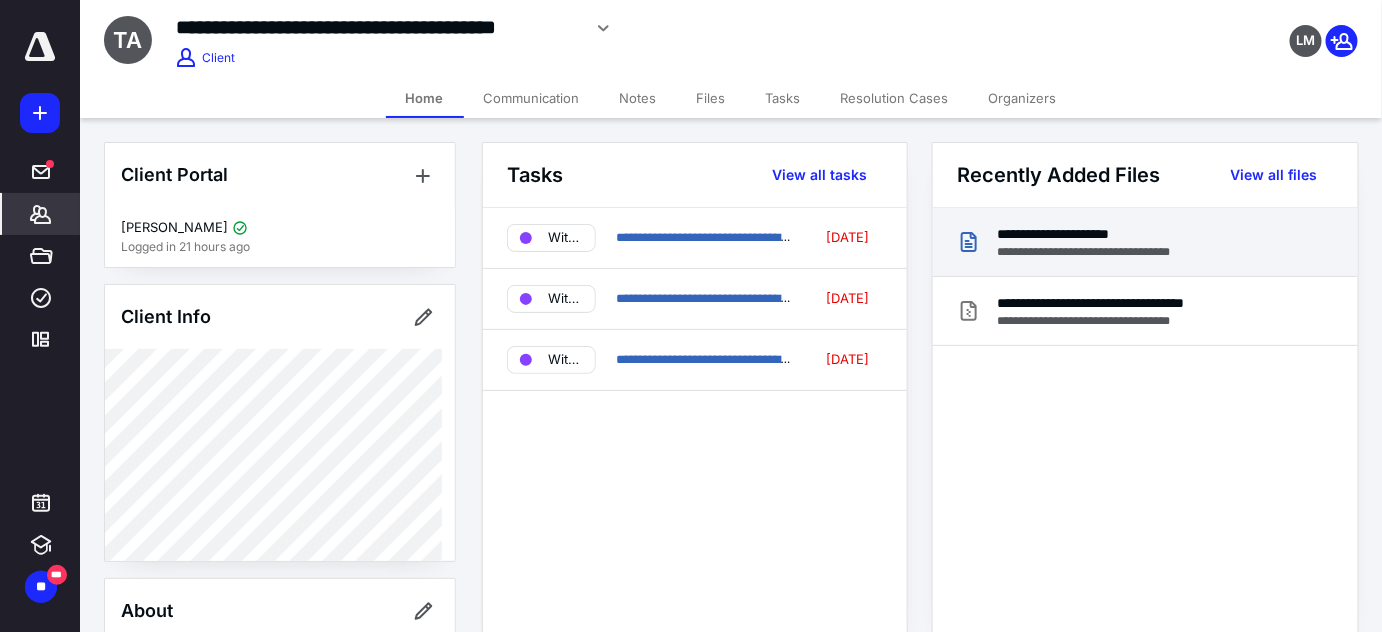 click on "**********" at bounding box center [1098, 252] 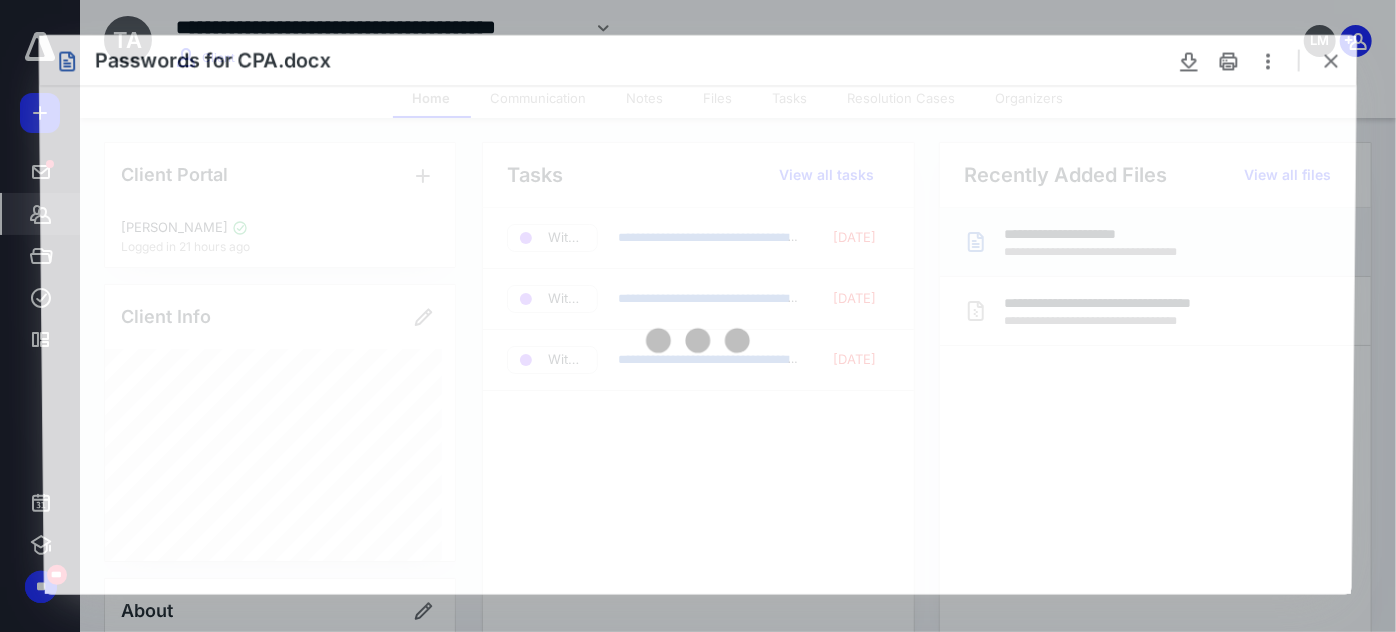 scroll, scrollTop: 0, scrollLeft: 0, axis: both 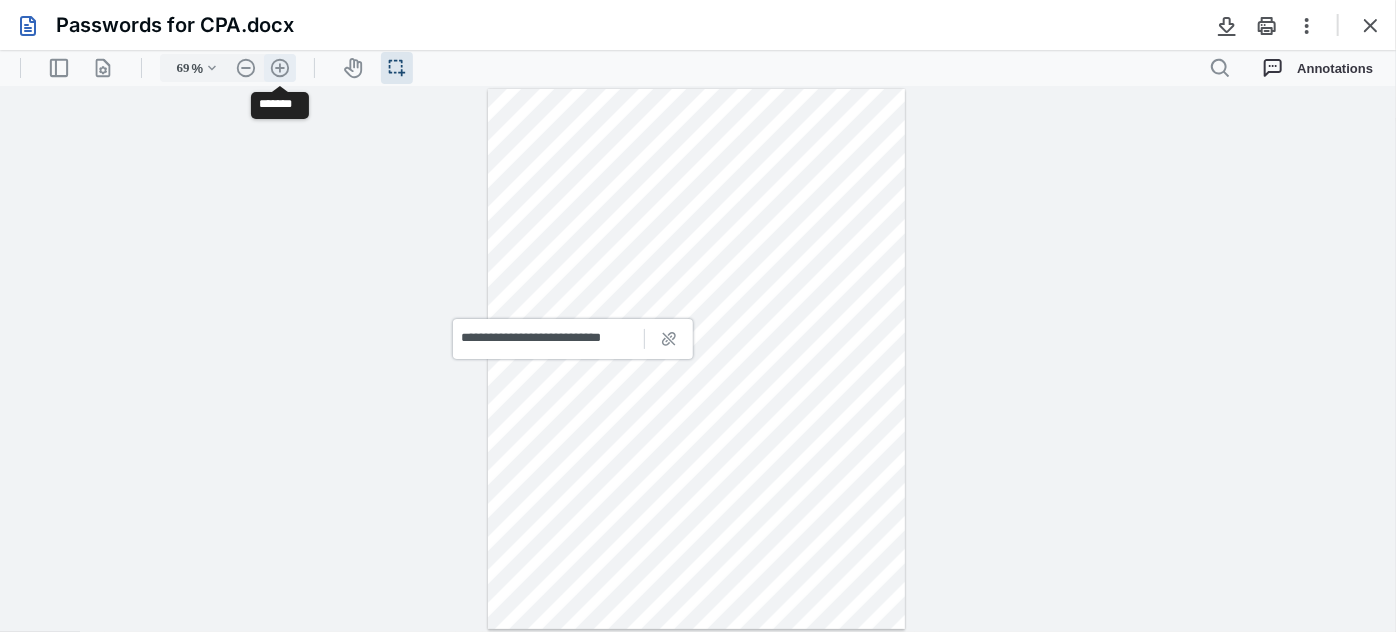 click on ".cls-1{fill:#abb0c4;} icon - header - zoom - in - line" at bounding box center [280, 67] 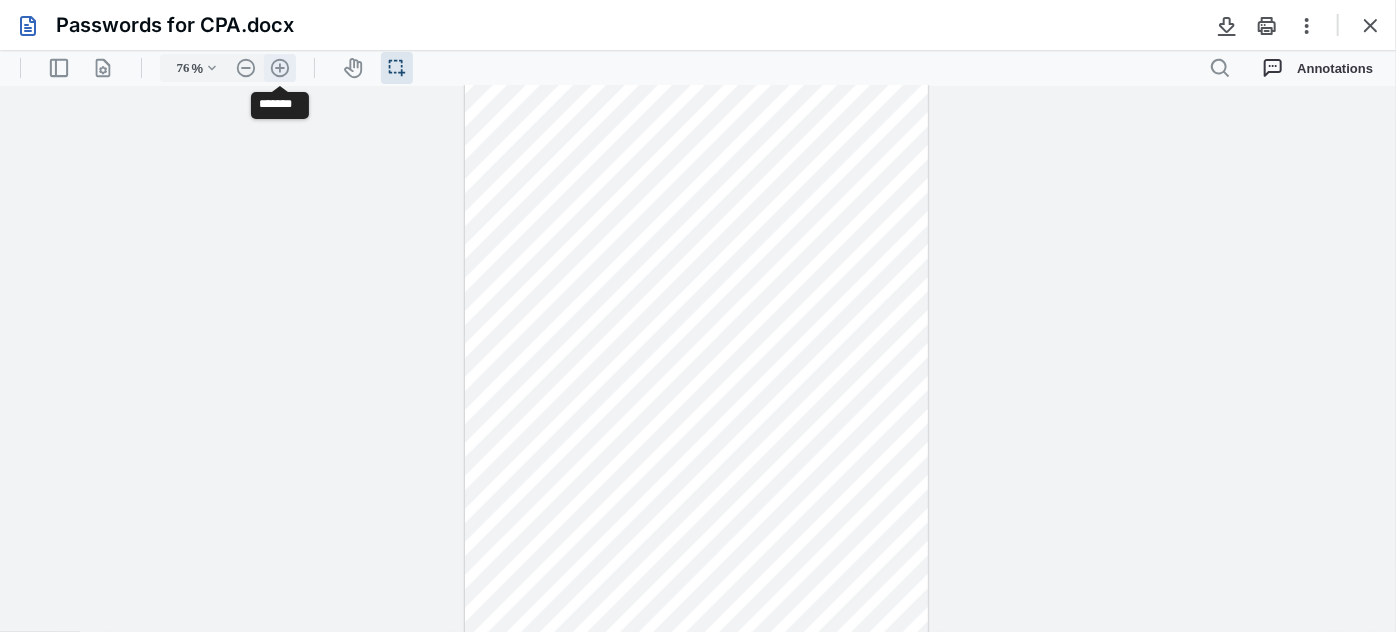 click on ".cls-1{fill:#abb0c4;} icon - header - zoom - in - line" at bounding box center [280, 67] 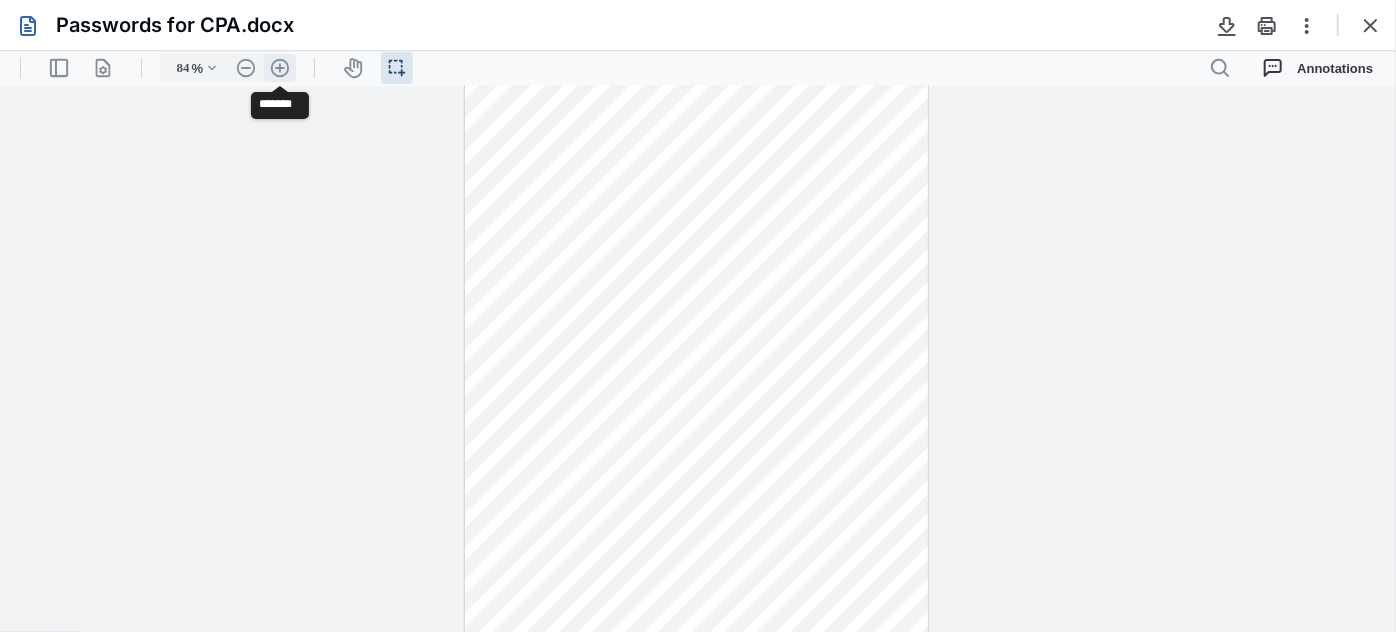 click on ".cls-1{fill:#abb0c4;} icon - header - zoom - in - line" at bounding box center (280, 67) 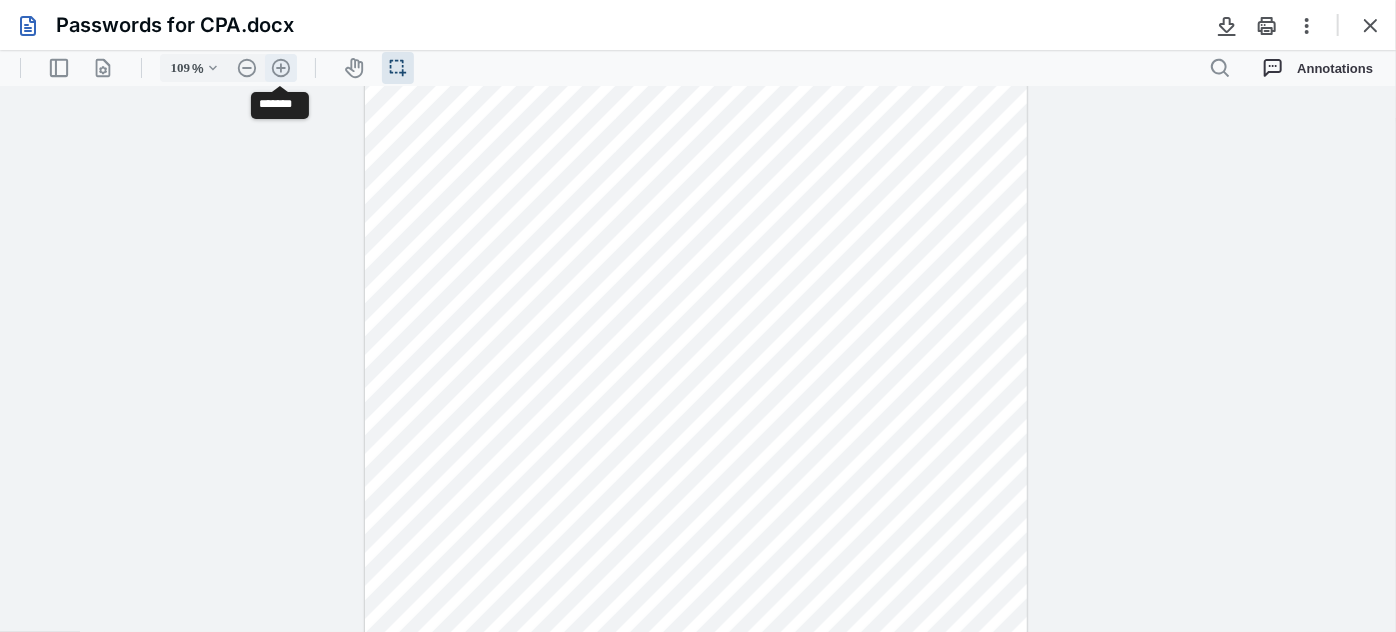 click on ".cls-1{fill:#abb0c4;} icon - header - zoom - in - line" at bounding box center [281, 67] 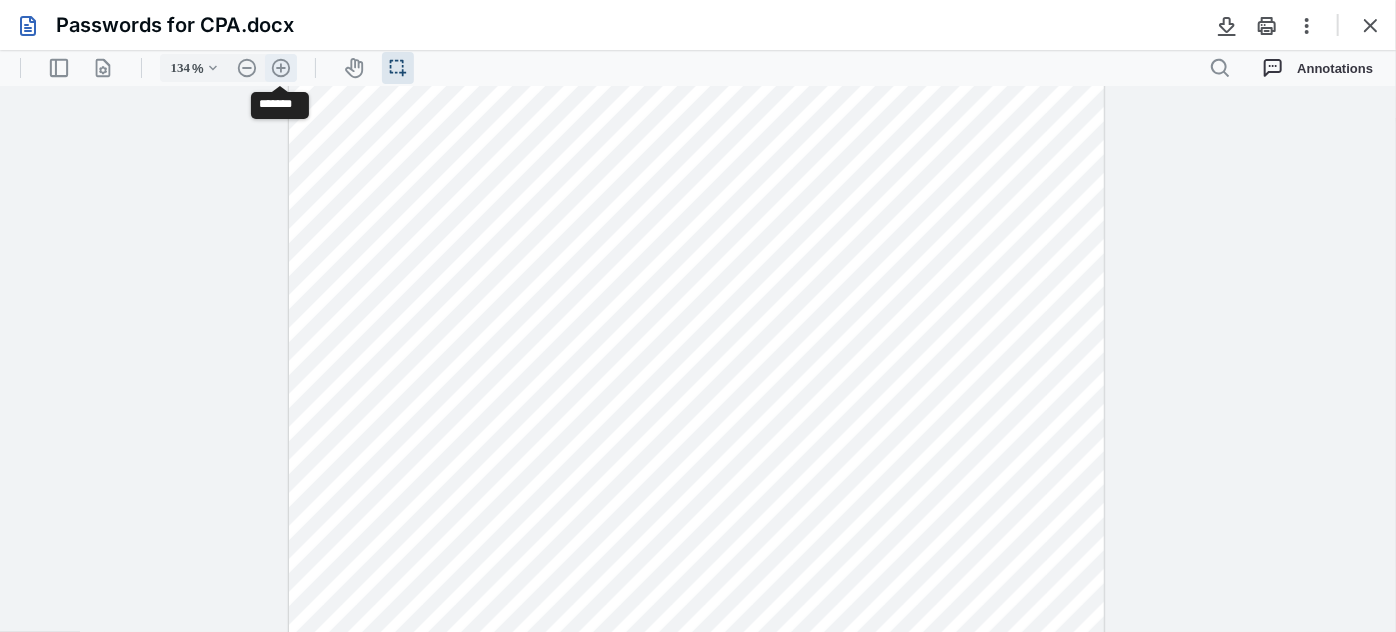 click on ".cls-1{fill:#abb0c4;} icon - header - zoom - in - line" at bounding box center (281, 67) 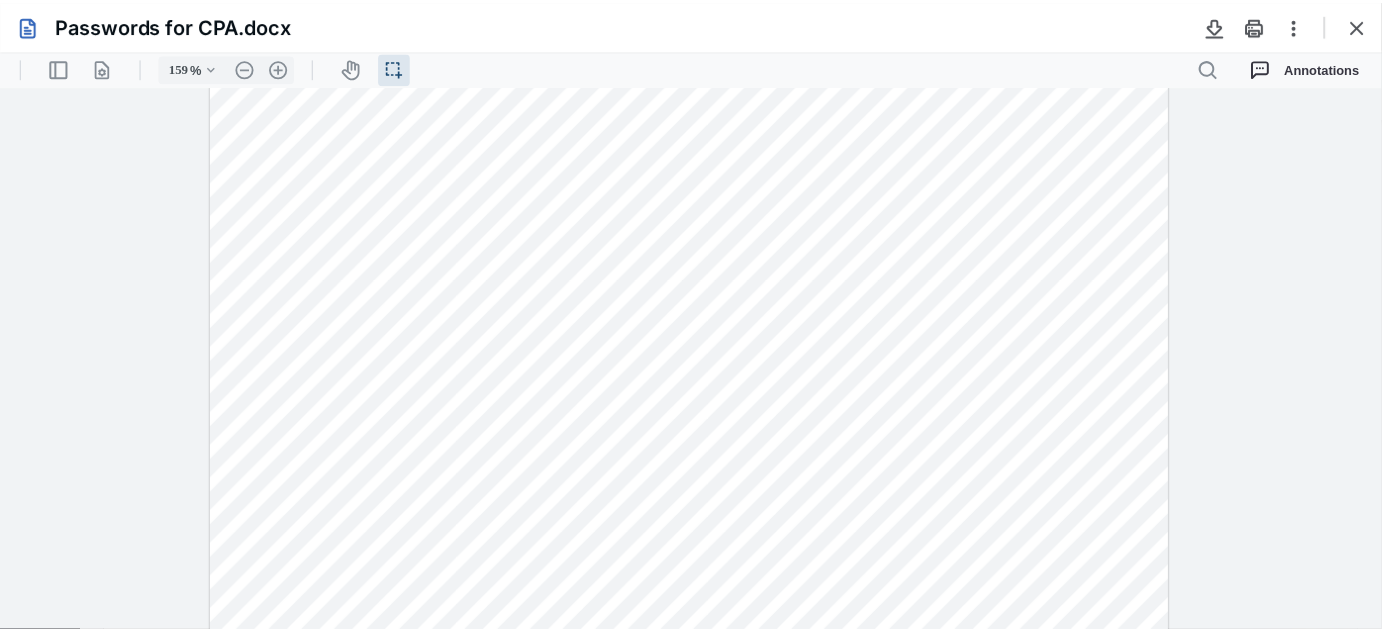 scroll, scrollTop: 90, scrollLeft: 0, axis: vertical 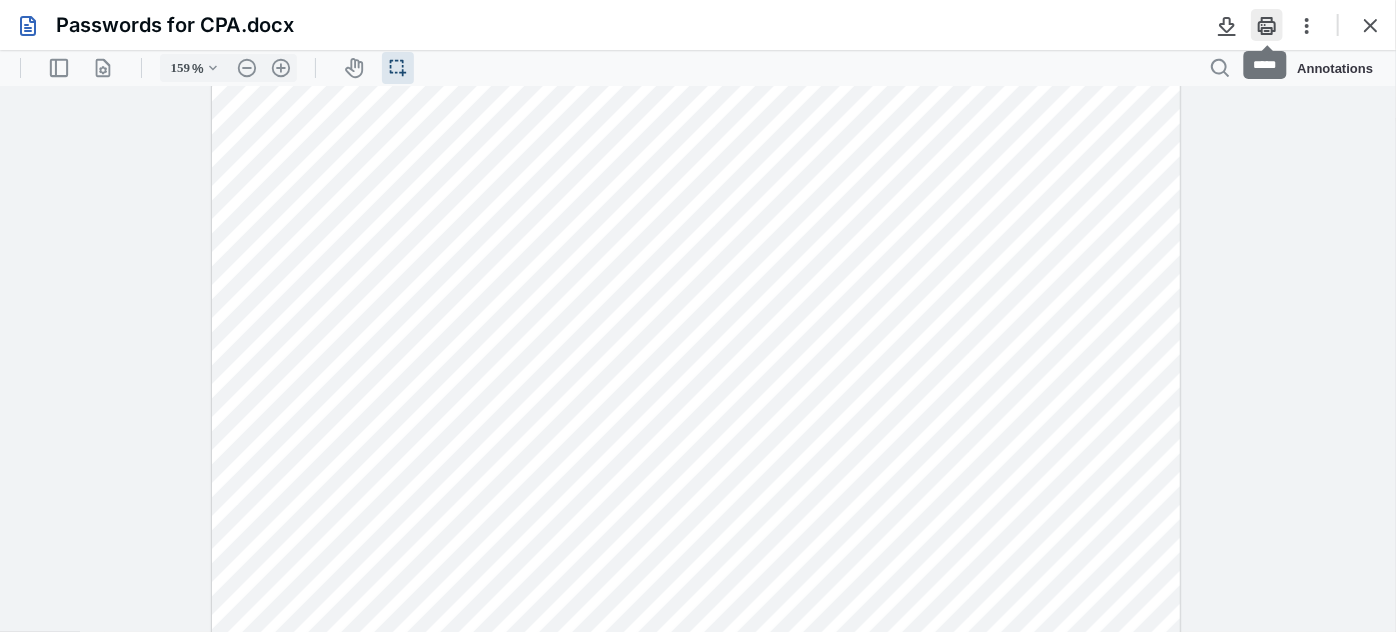 click at bounding box center (1267, 25) 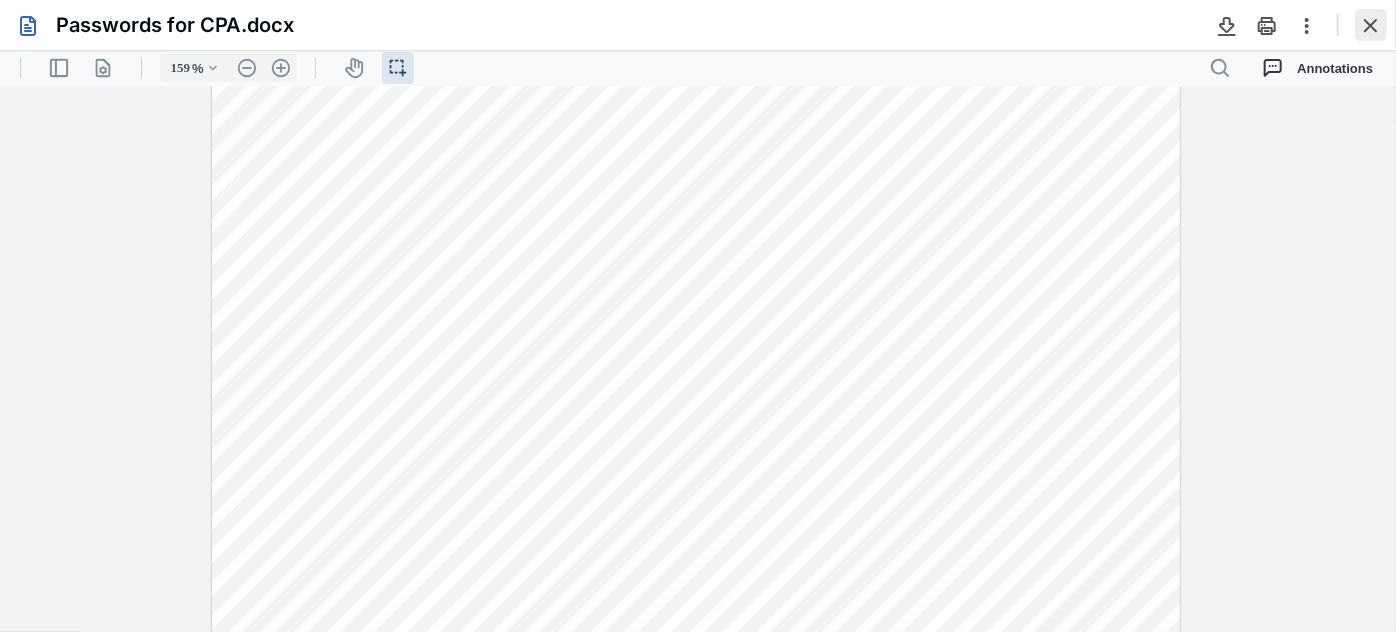 click at bounding box center [1371, 25] 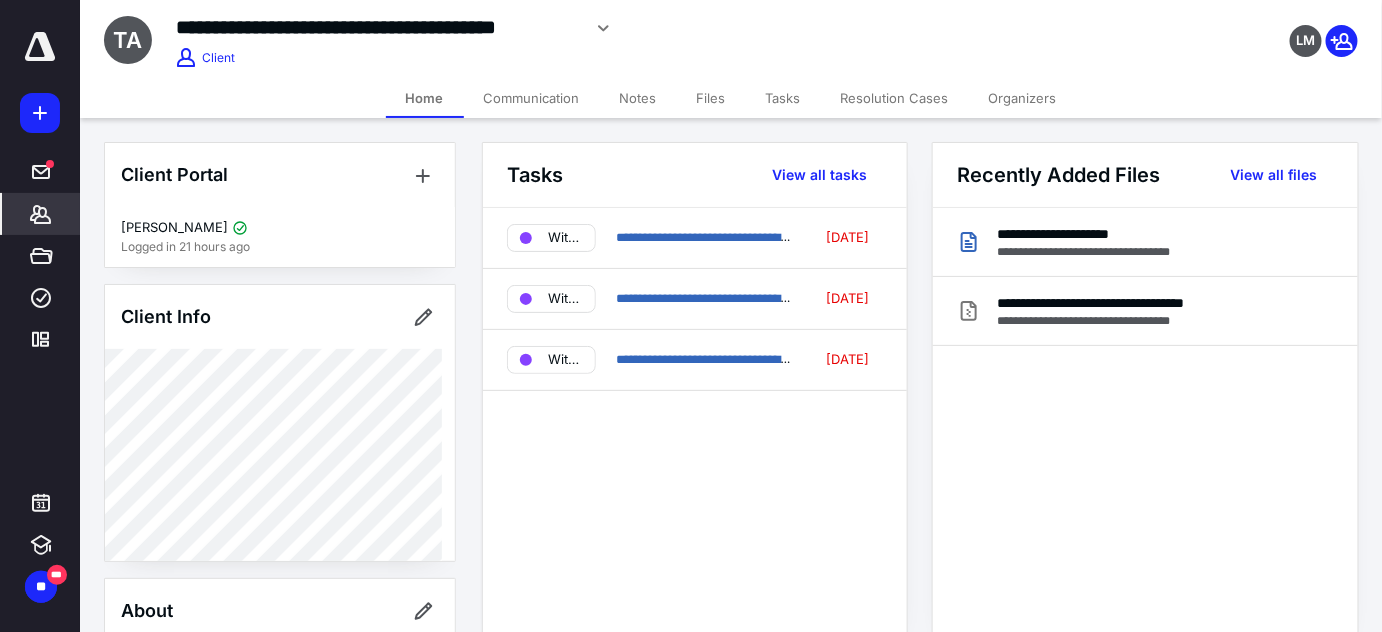 click on "Communication" at bounding box center [532, 98] 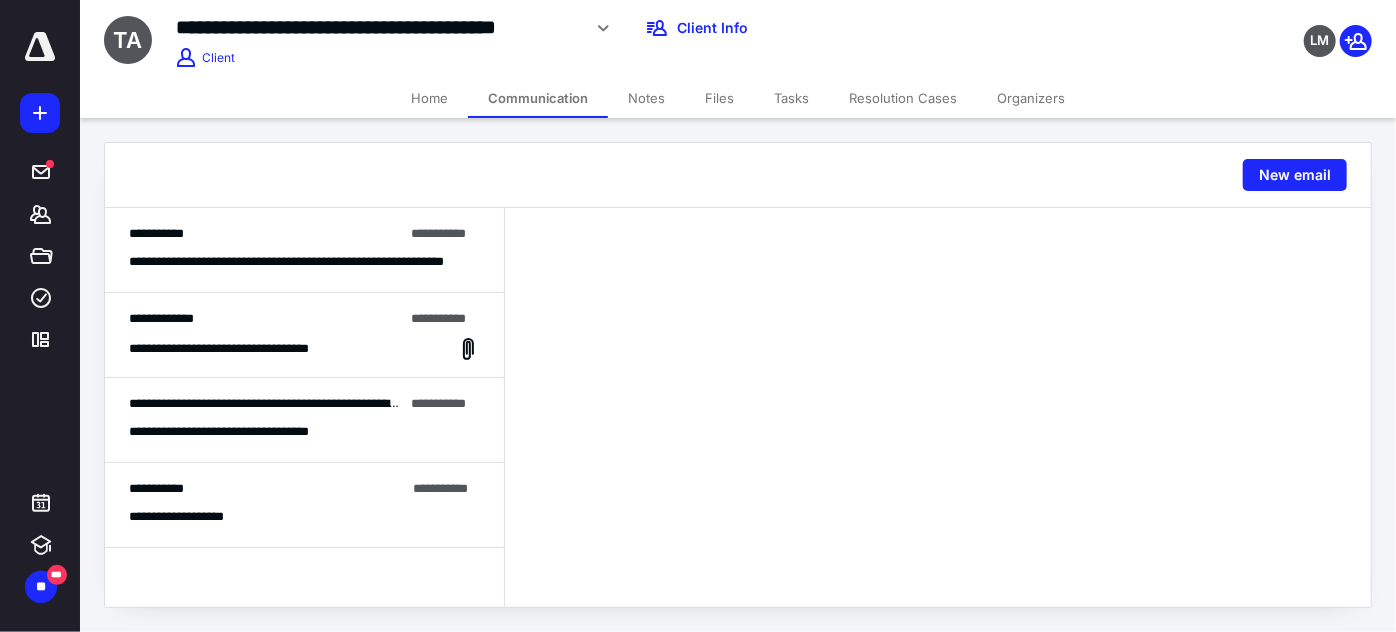 click on "**********" at bounding box center [266, 319] 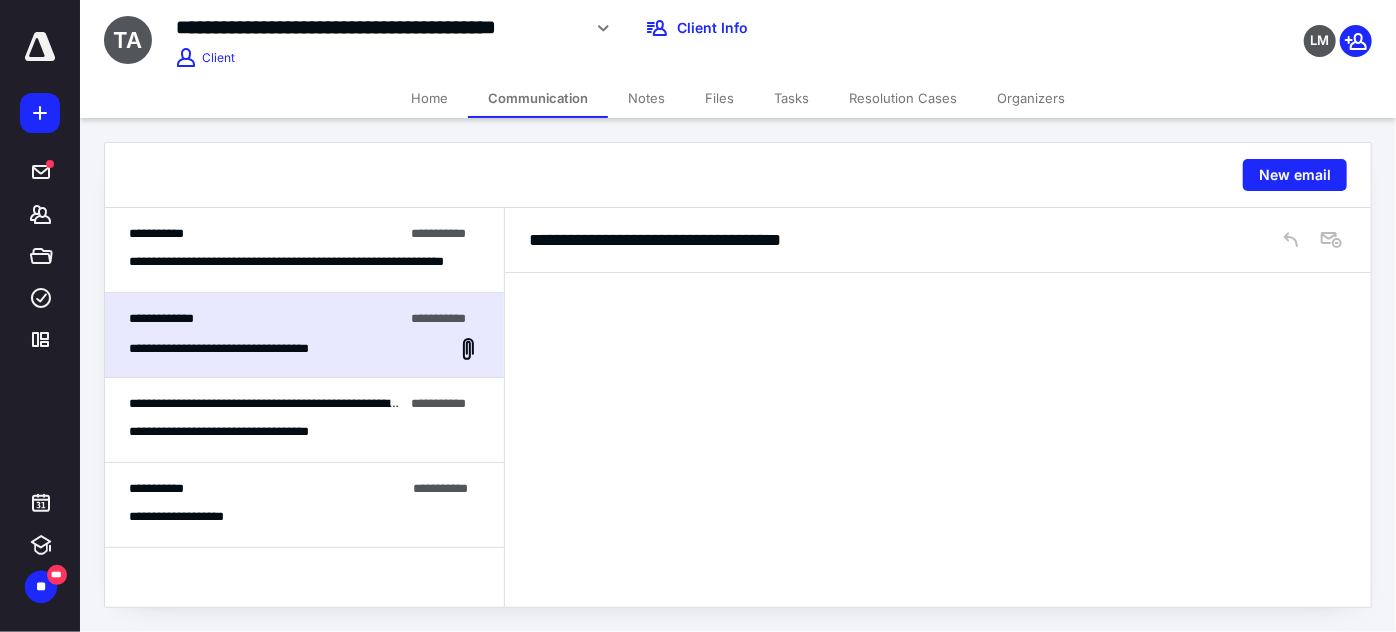 click on "**********" at bounding box center [304, 403] 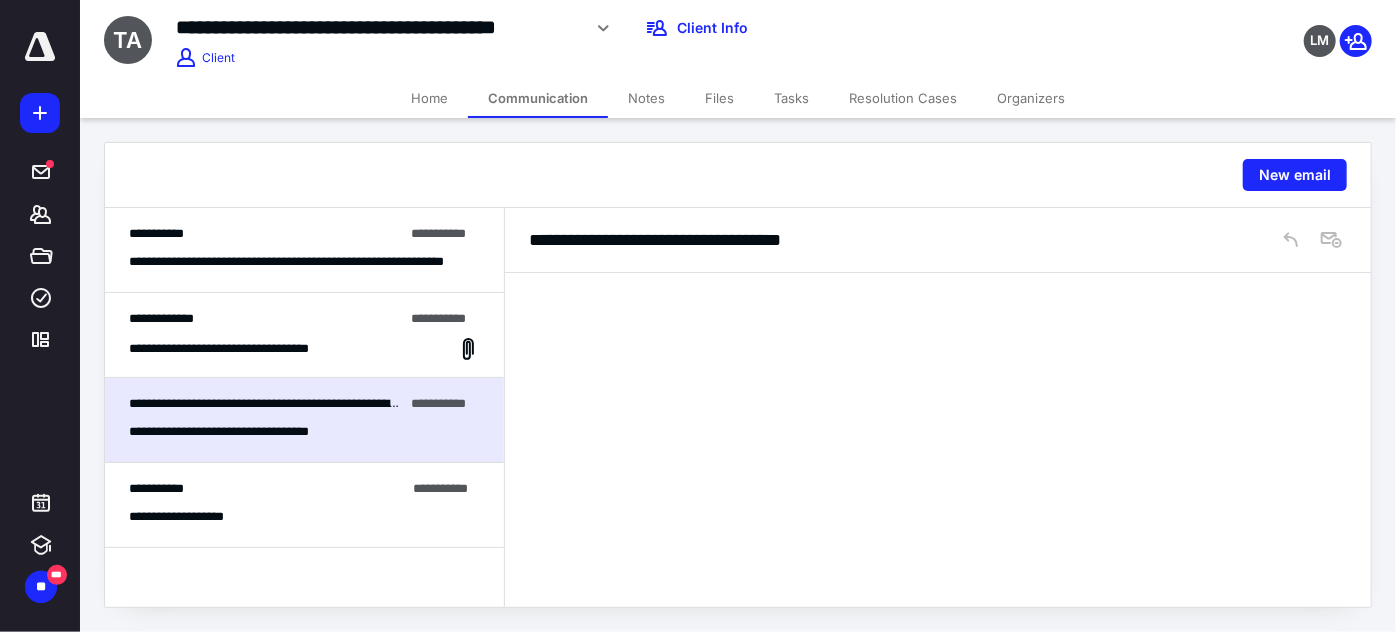 click on "**********" at bounding box center [266, 319] 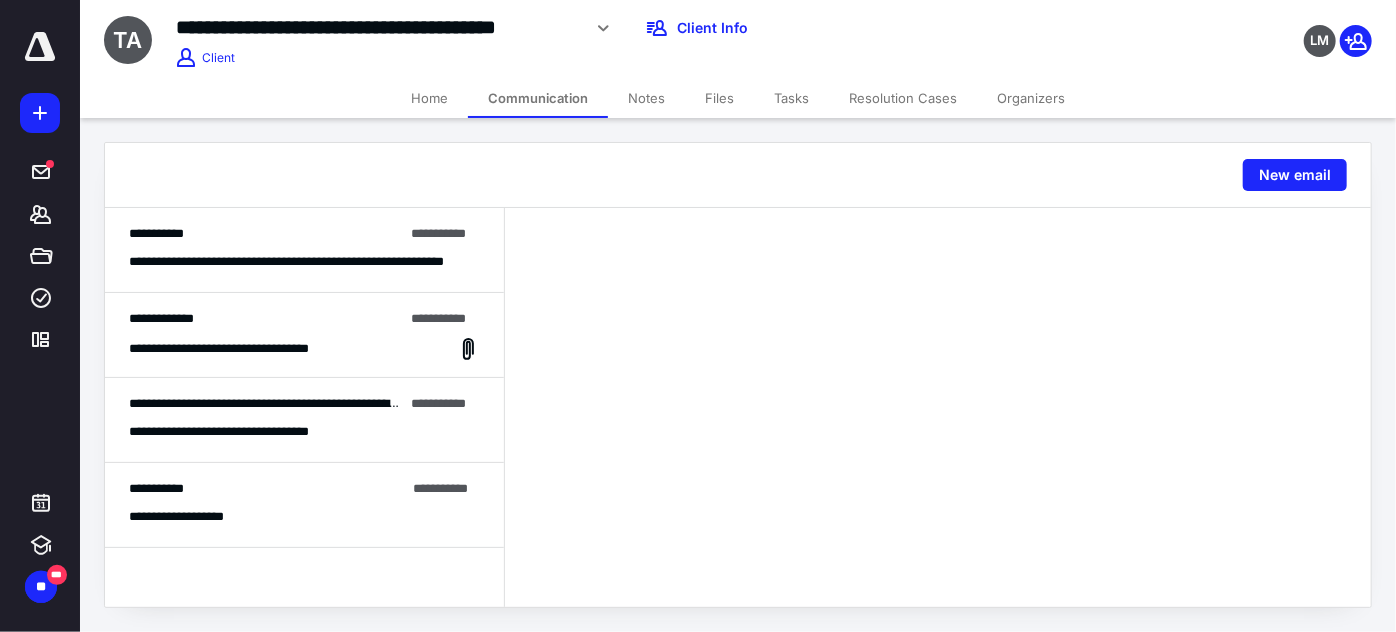 click on "**********" at bounding box center [304, 262] 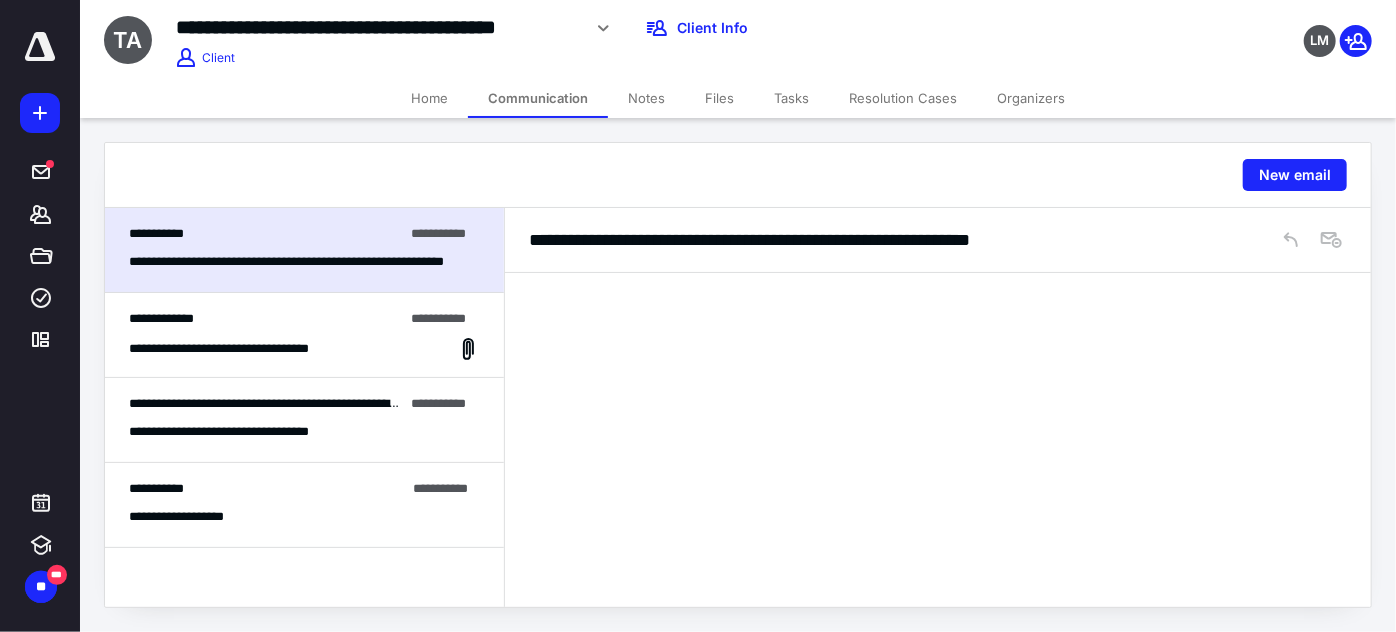 click on "Home" at bounding box center [429, 98] 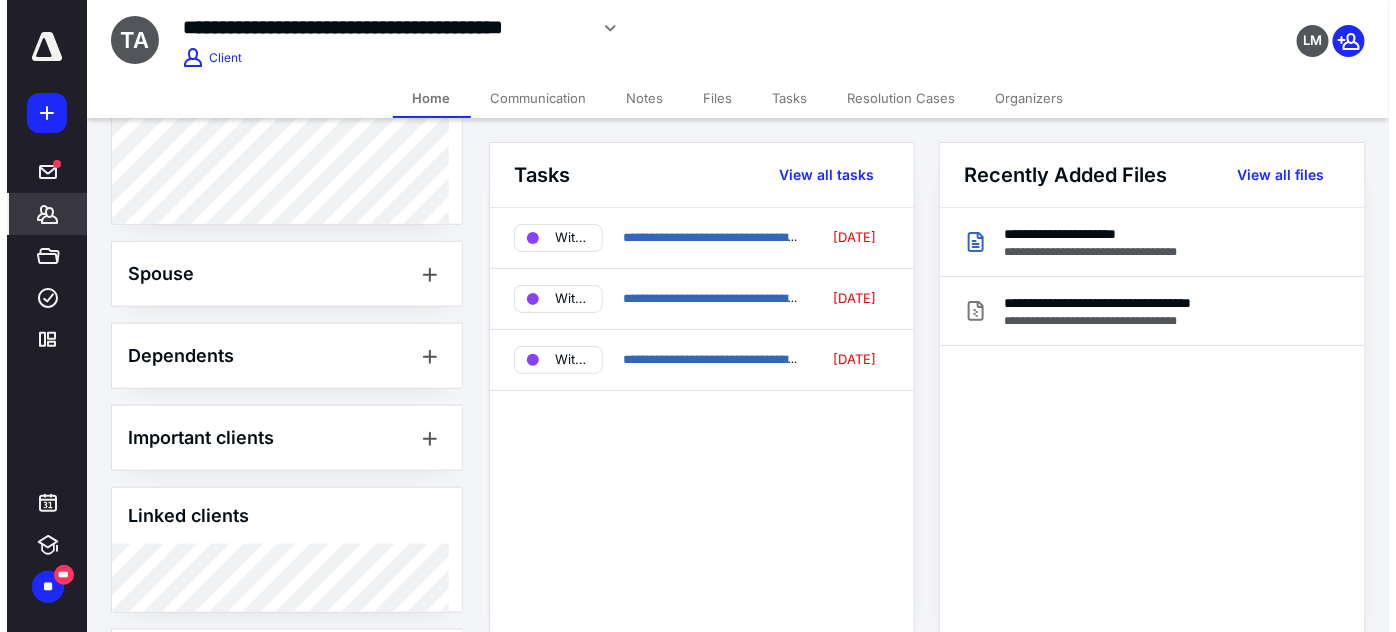 scroll, scrollTop: 639, scrollLeft: 0, axis: vertical 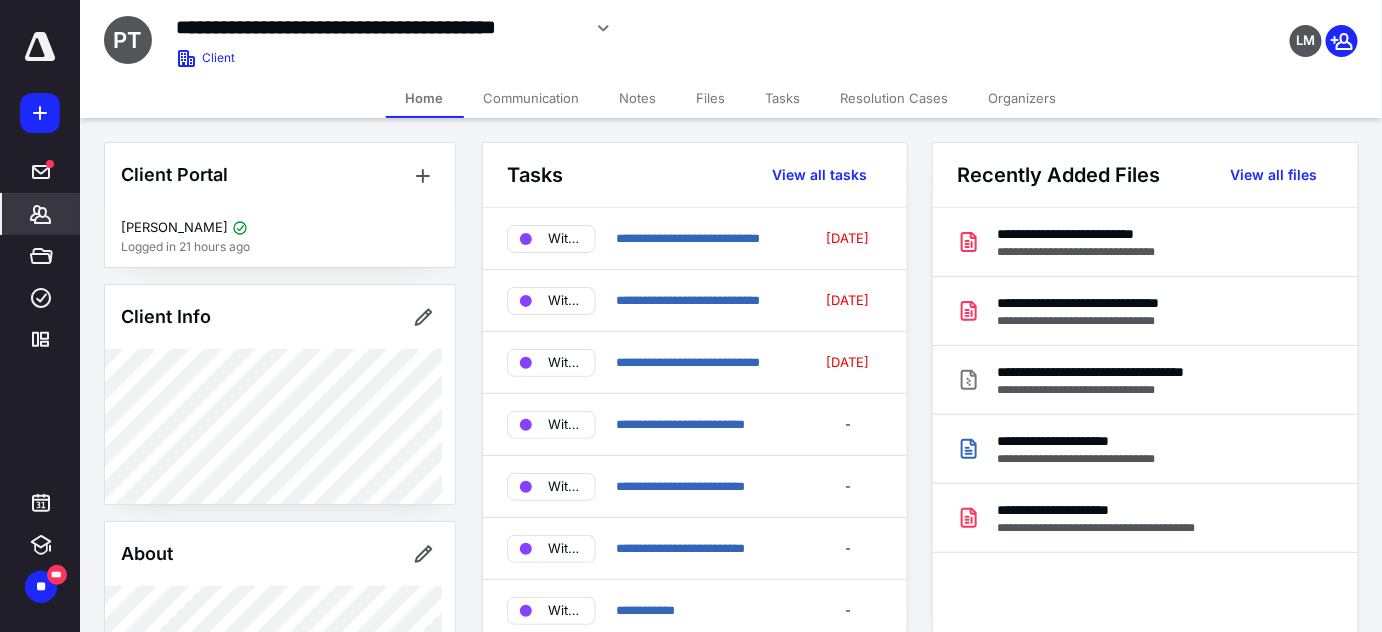 click on "Communication" at bounding box center (532, 98) 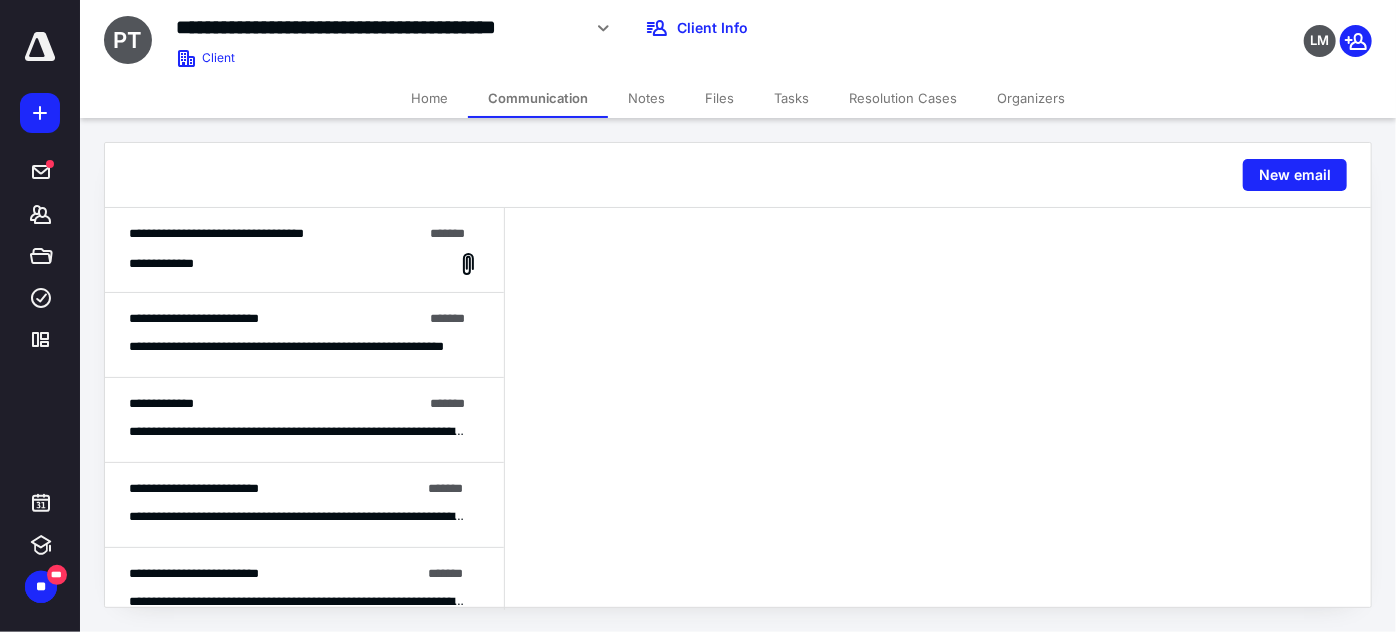 click on "**********" at bounding box center (304, 250) 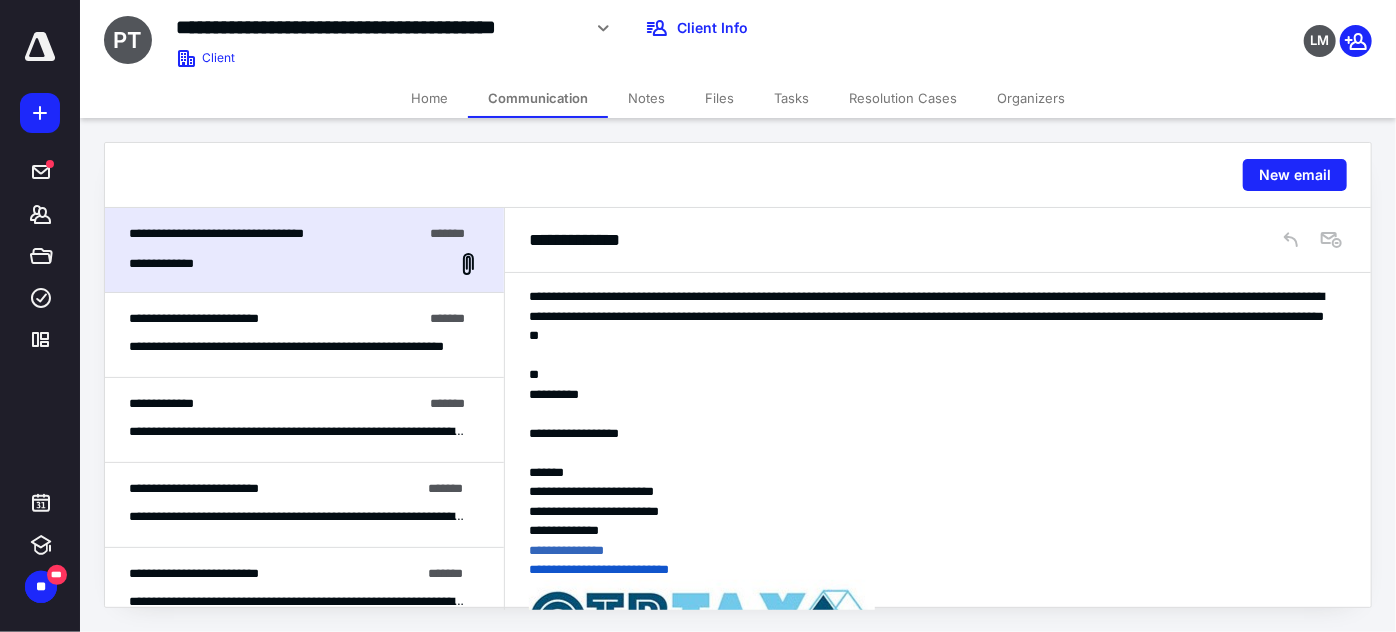 scroll, scrollTop: 0, scrollLeft: 0, axis: both 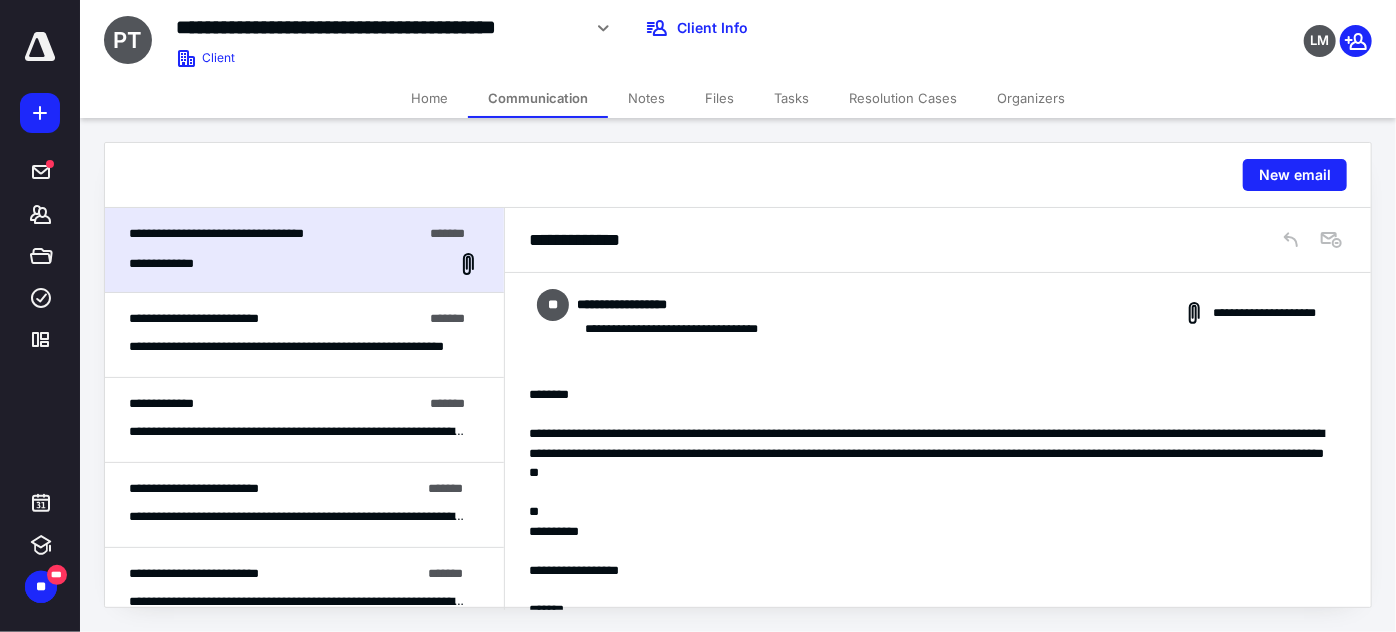 click on "**********" at bounding box center [275, 319] 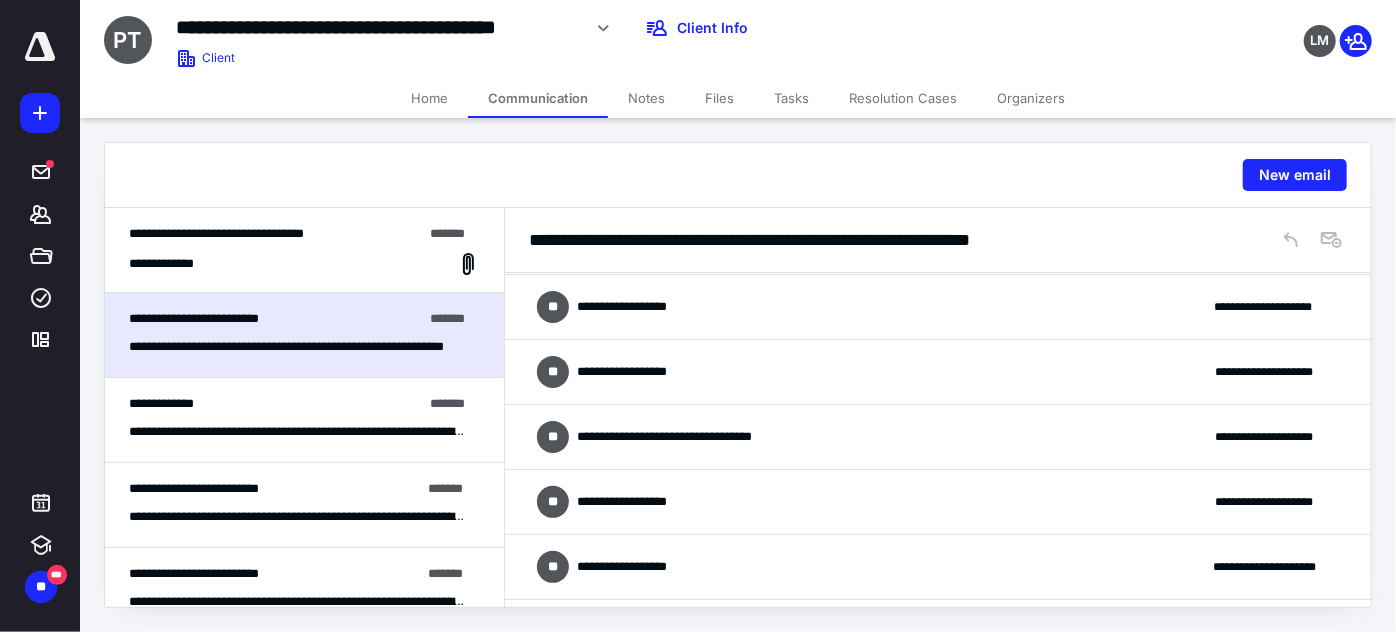 scroll, scrollTop: 0, scrollLeft: 0, axis: both 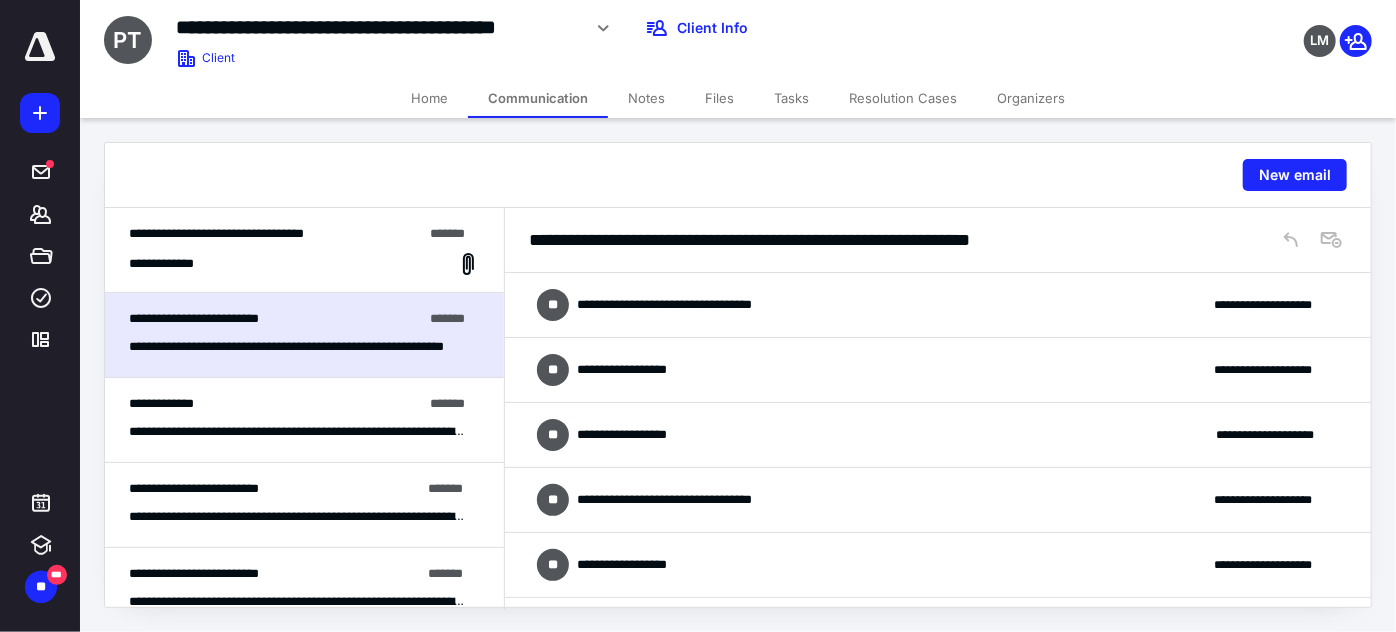 click on "**********" at bounding box center [938, 305] 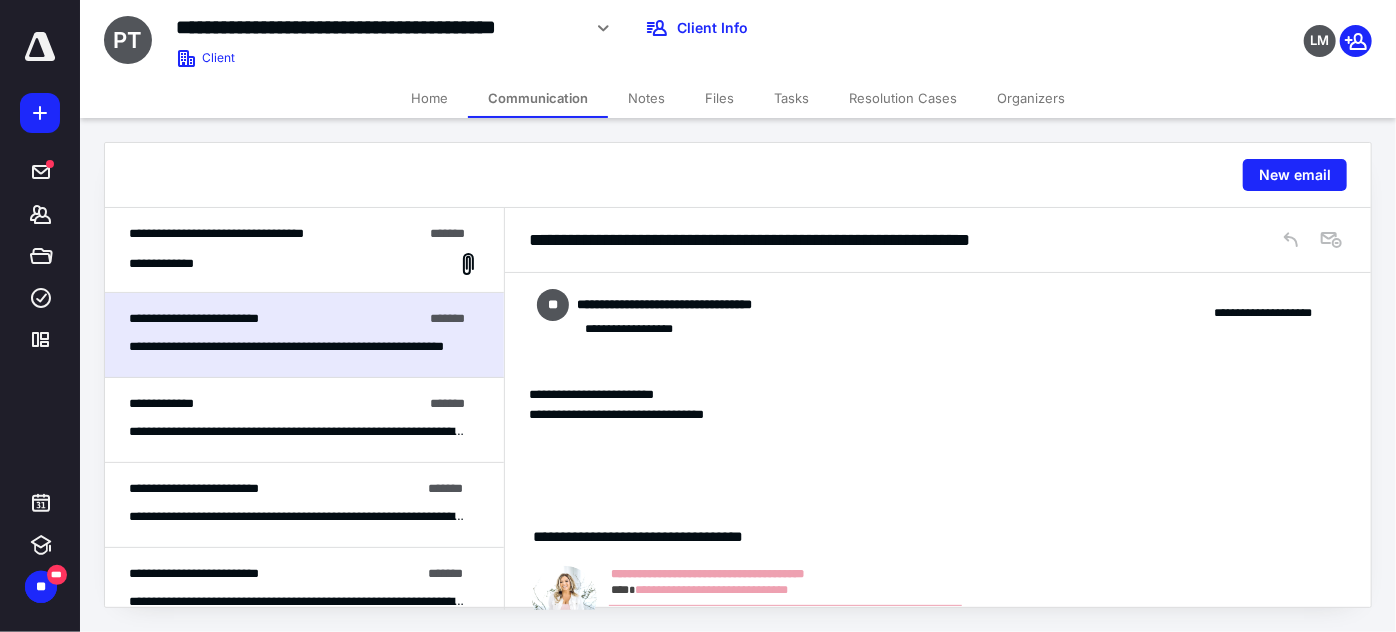 click on "**********" at bounding box center [938, 313] 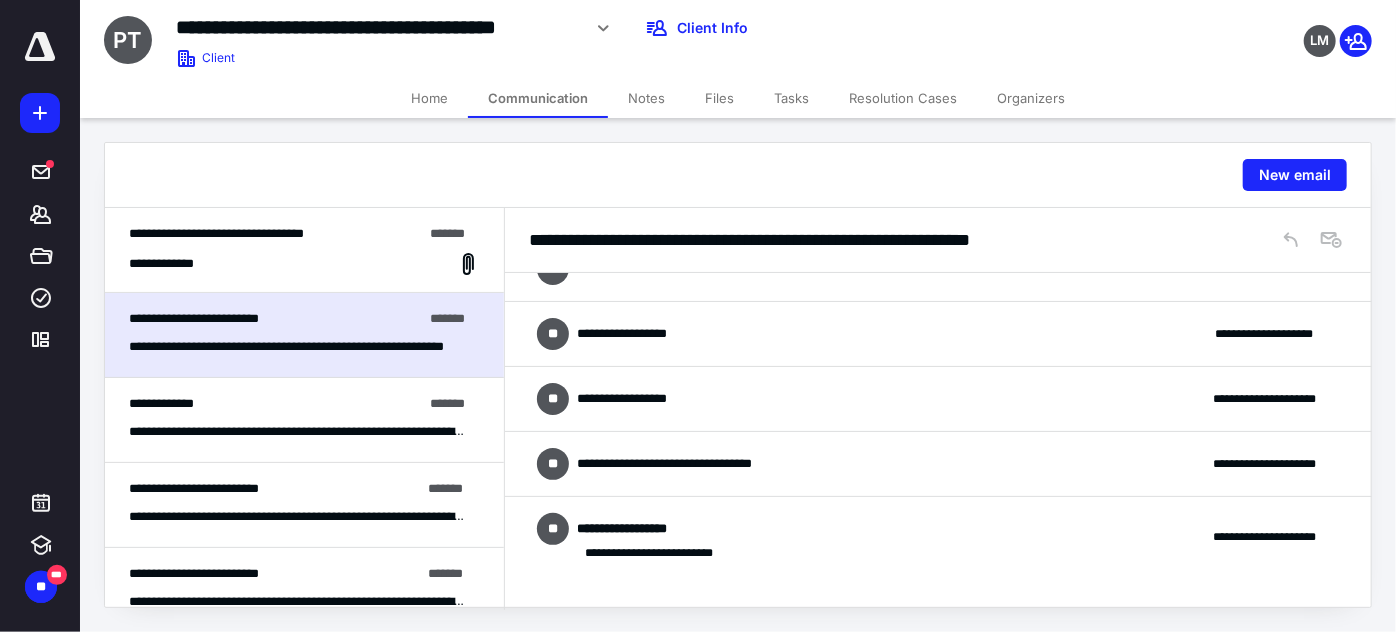 scroll, scrollTop: 454, scrollLeft: 0, axis: vertical 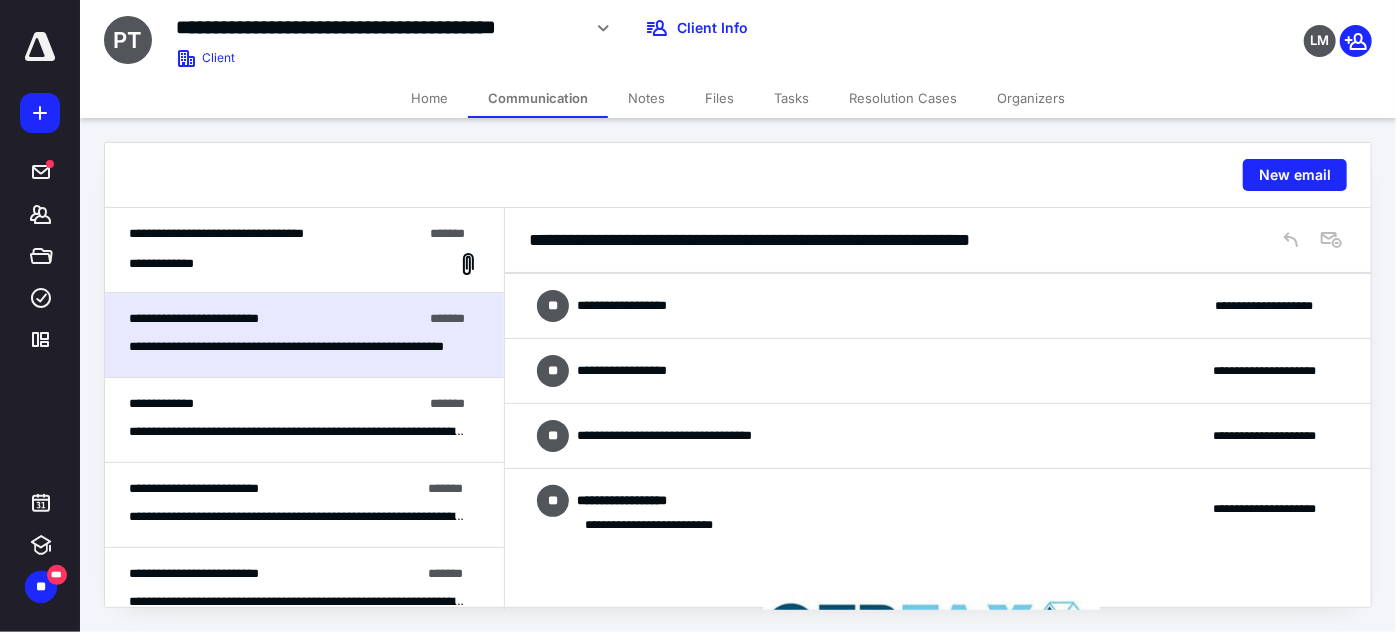 click on "**********" at bounding box center [276, 404] 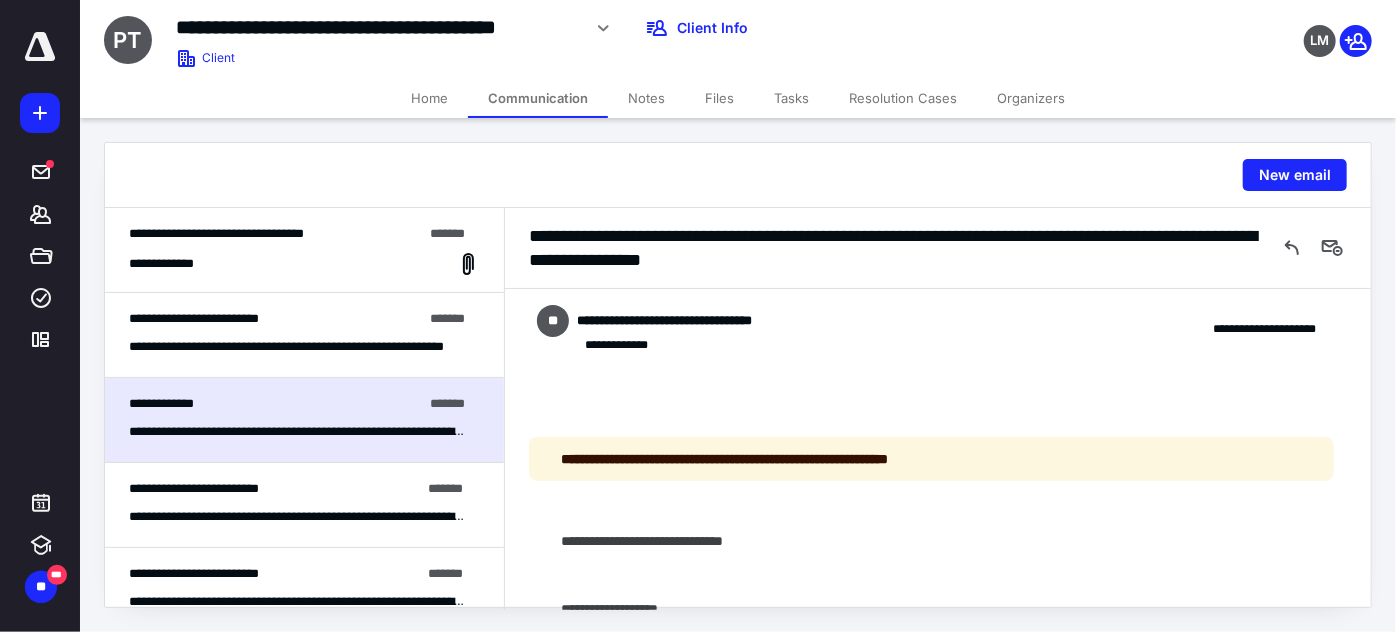 scroll, scrollTop: 902, scrollLeft: 0, axis: vertical 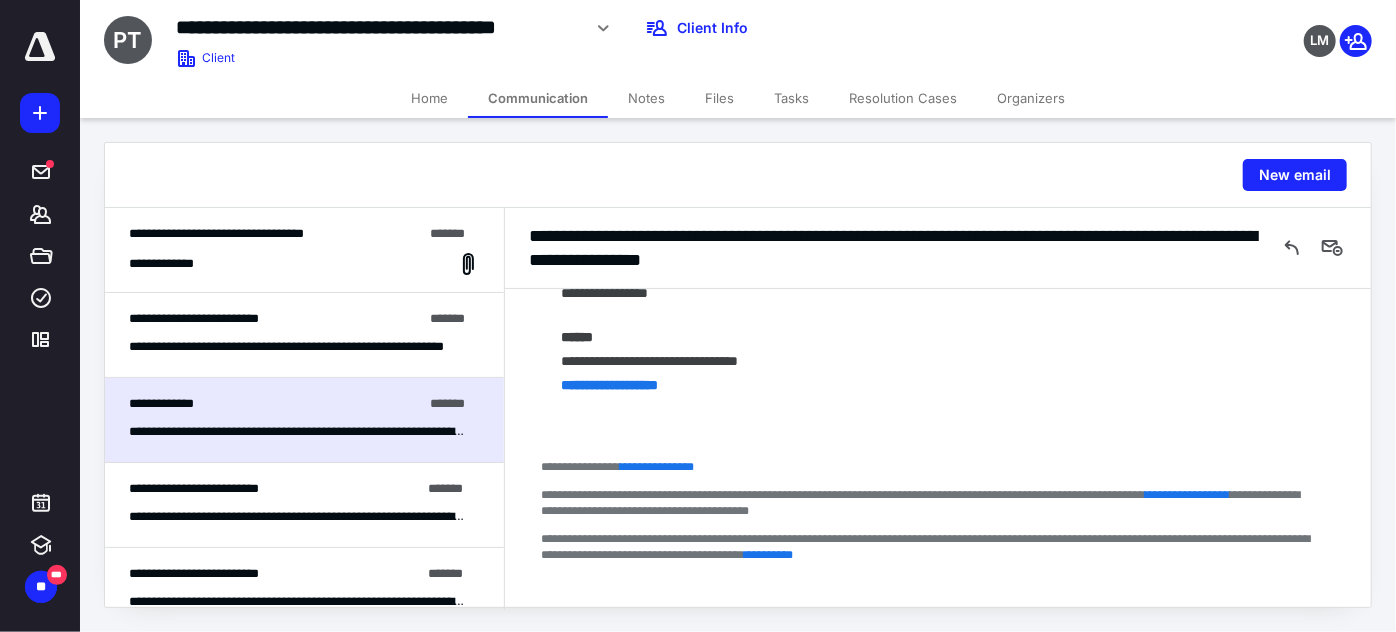 click on "**********" at bounding box center (274, 489) 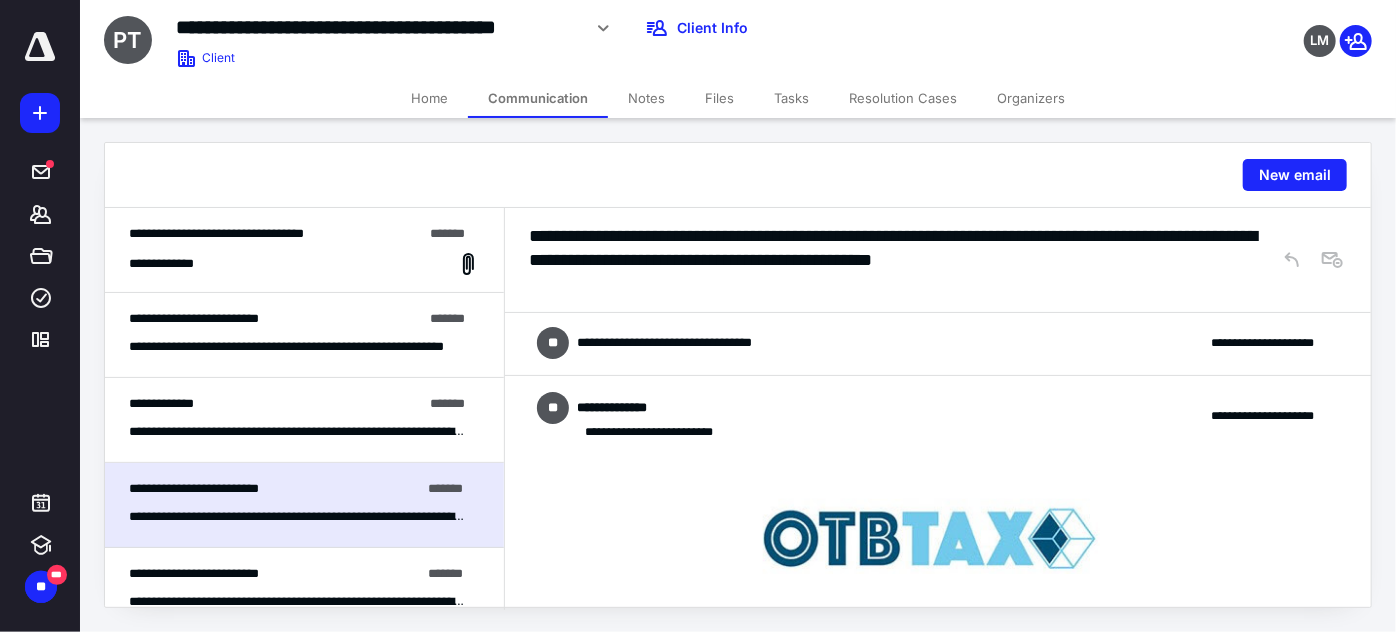 scroll, scrollTop: 0, scrollLeft: 0, axis: both 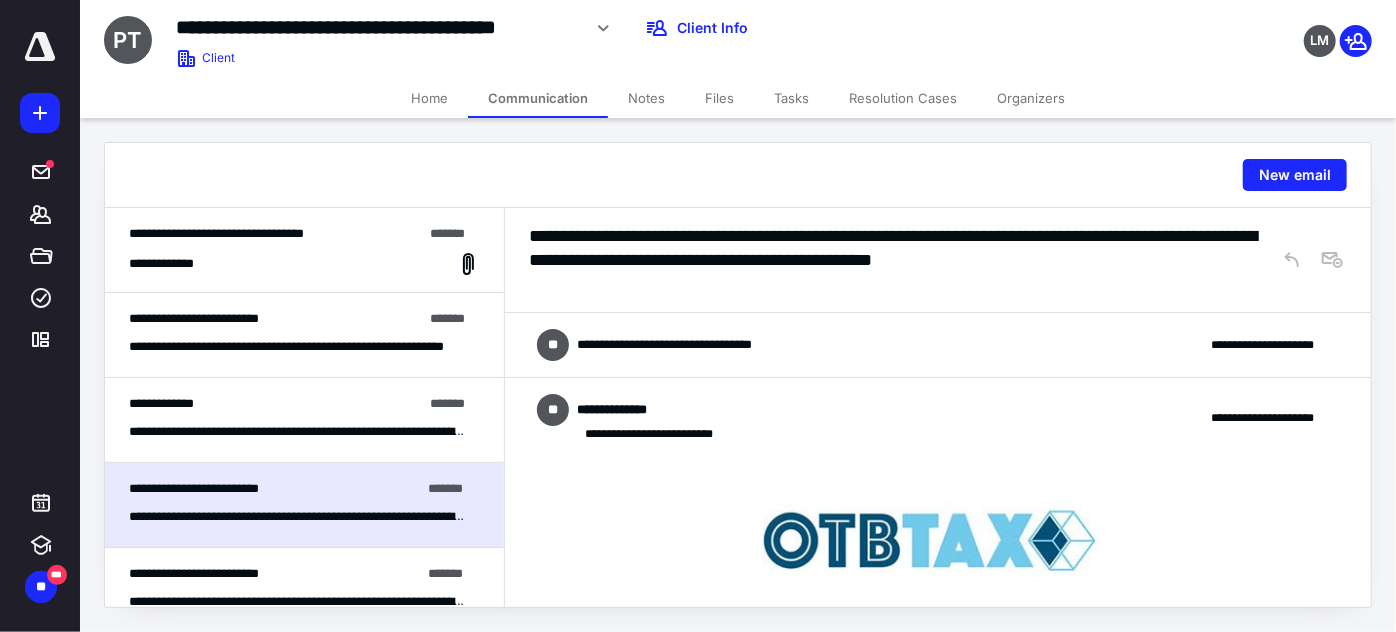 click on "**********" at bounding box center [938, 345] 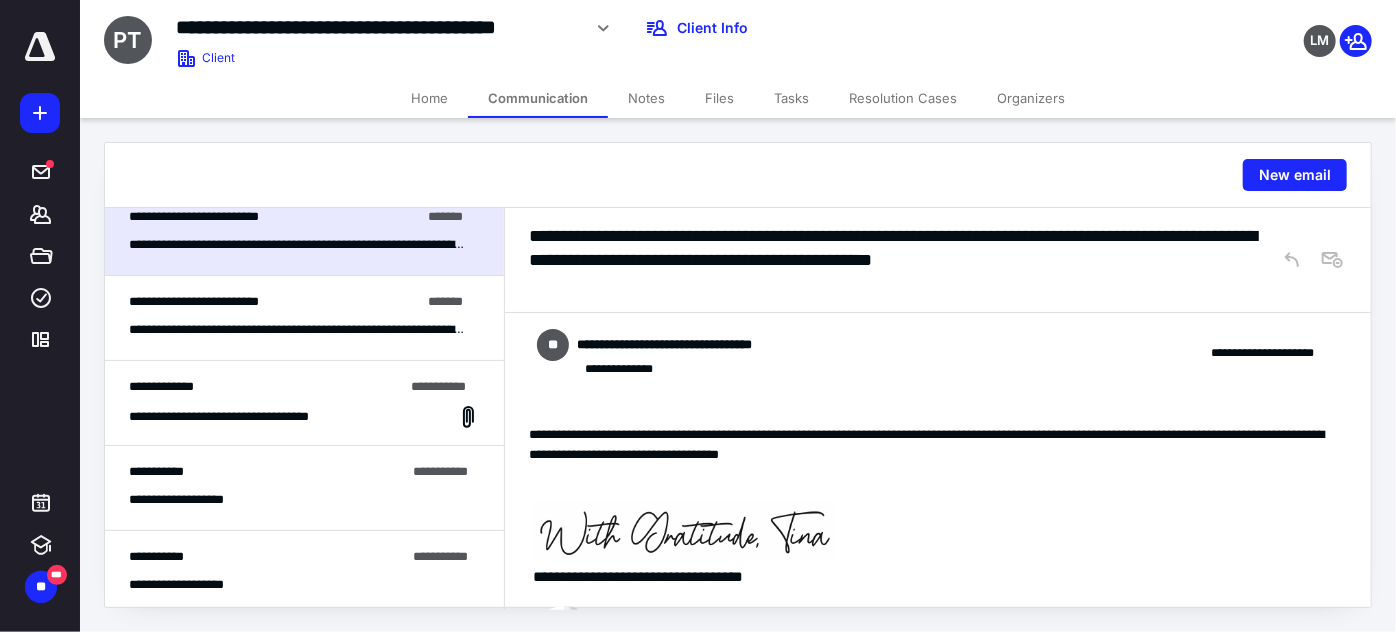 scroll, scrollTop: 0, scrollLeft: 0, axis: both 